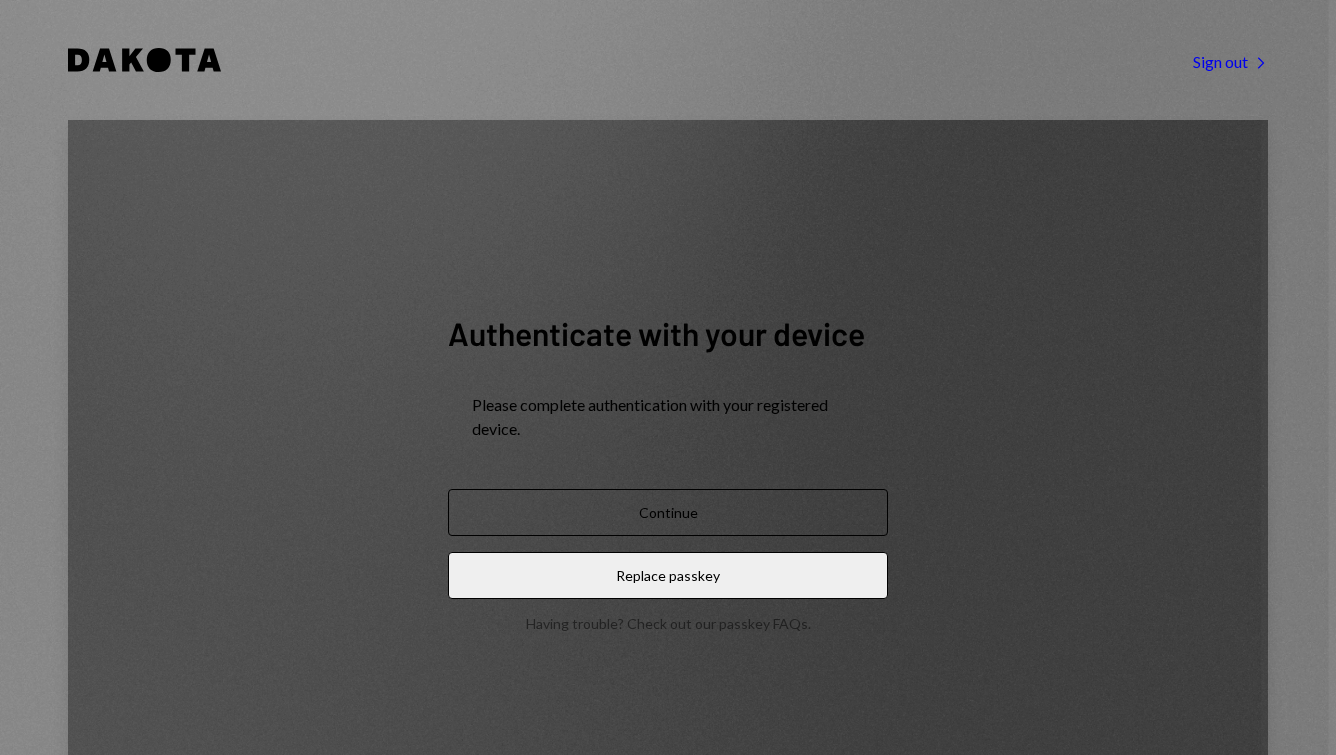 scroll, scrollTop: 0, scrollLeft: 0, axis: both 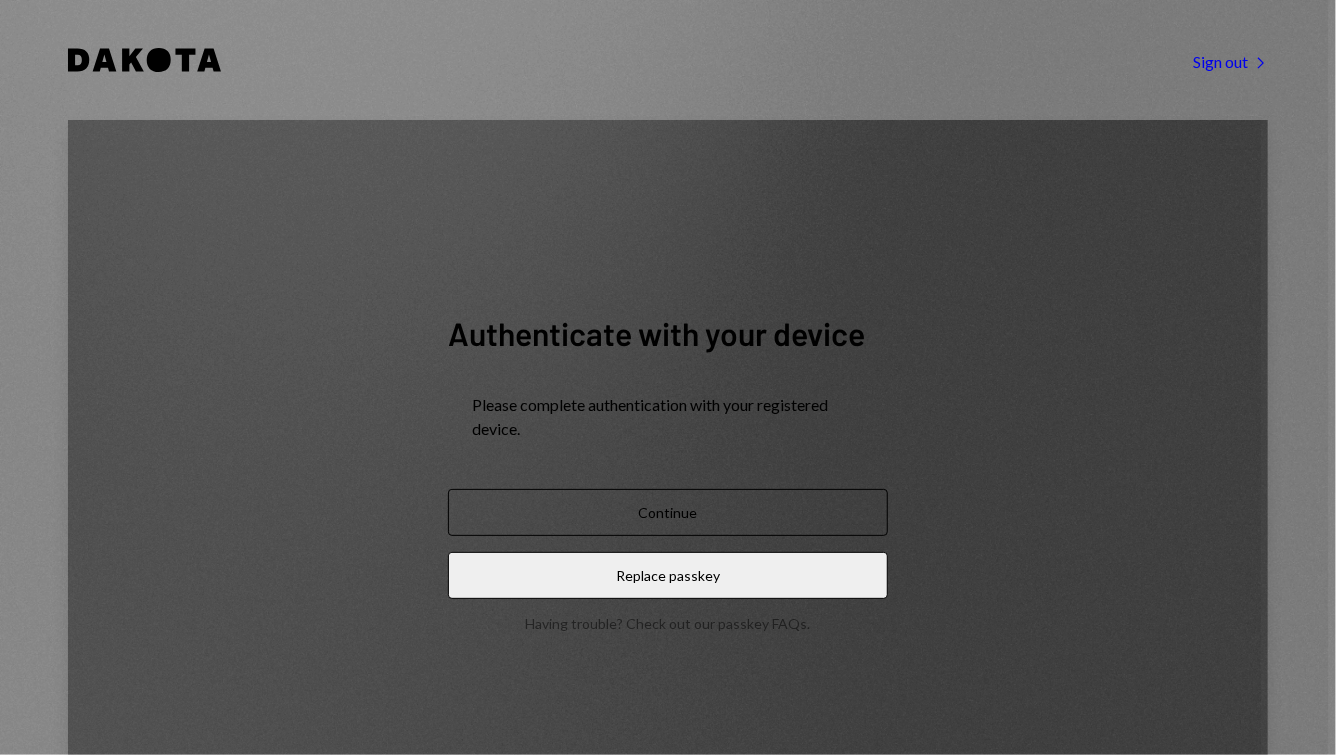 click on "Continue" at bounding box center [668, 512] 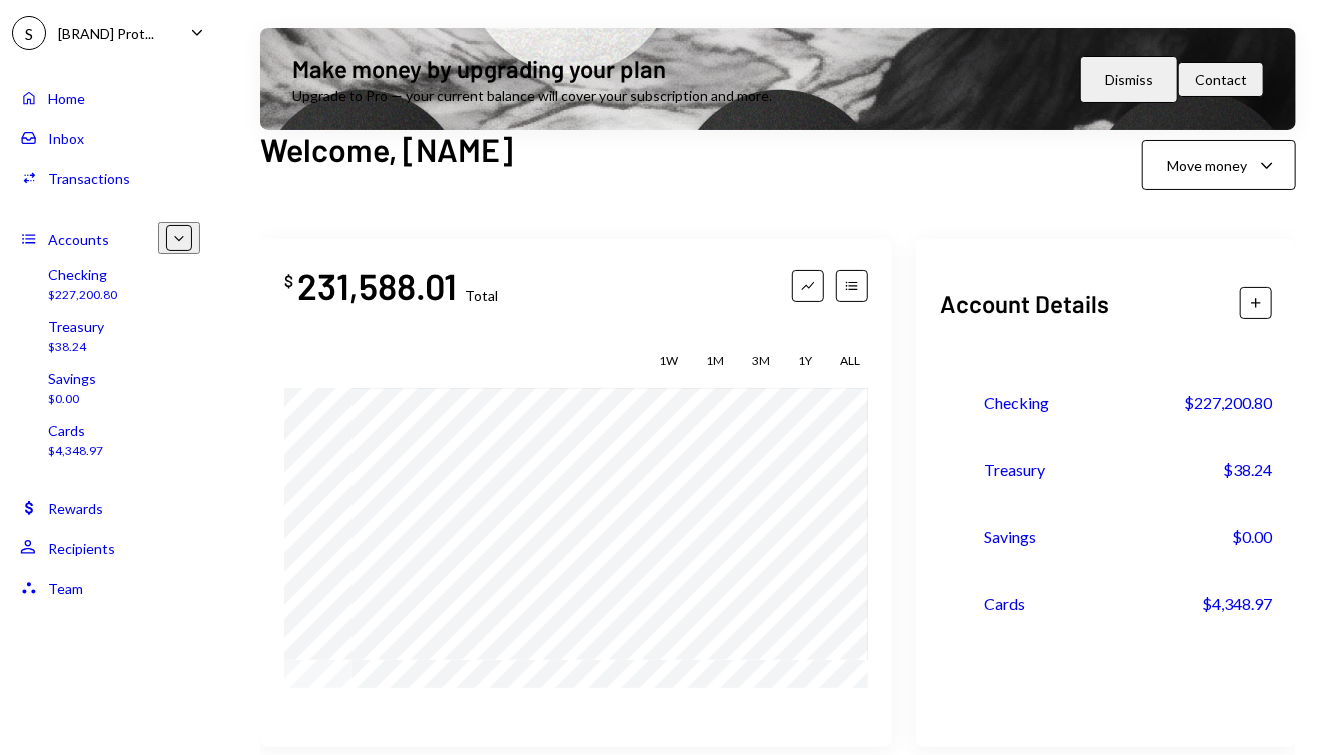 click on "Inbox Inbox" at bounding box center (110, 138) 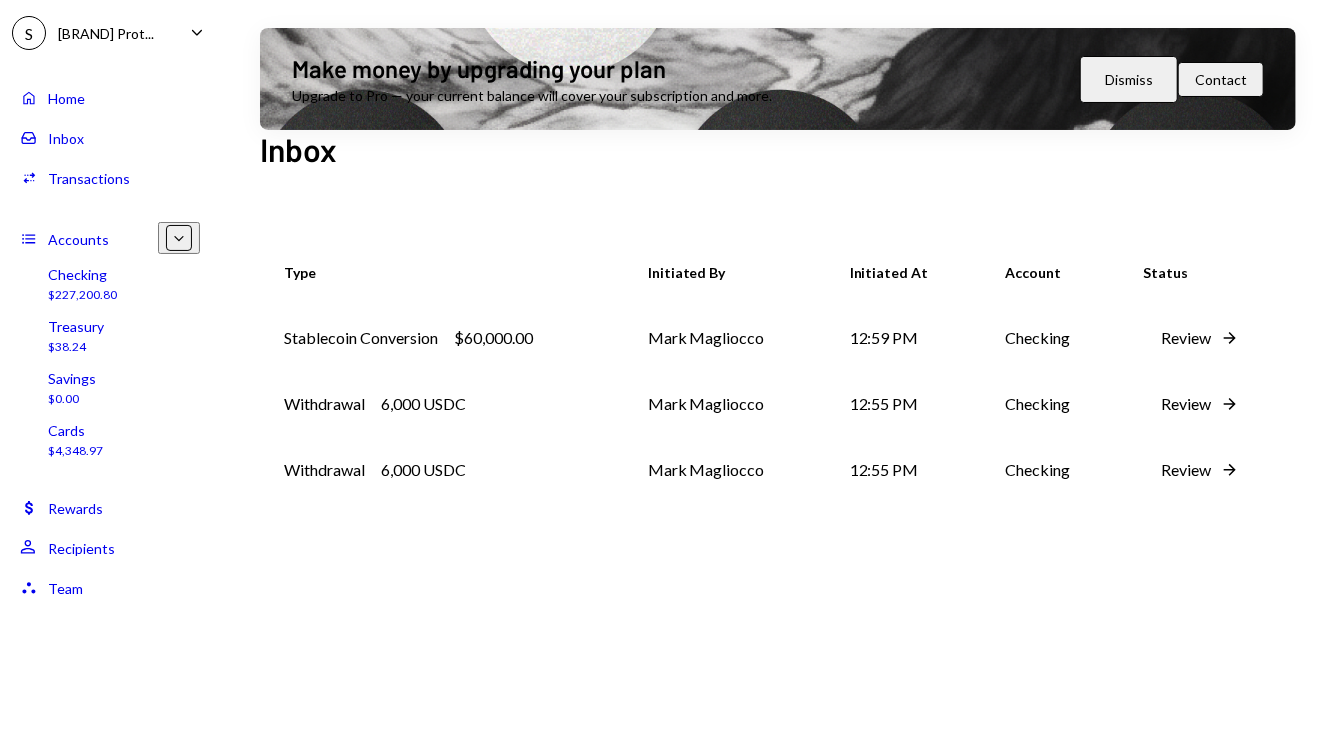 click on "Review" at bounding box center (1187, 338) 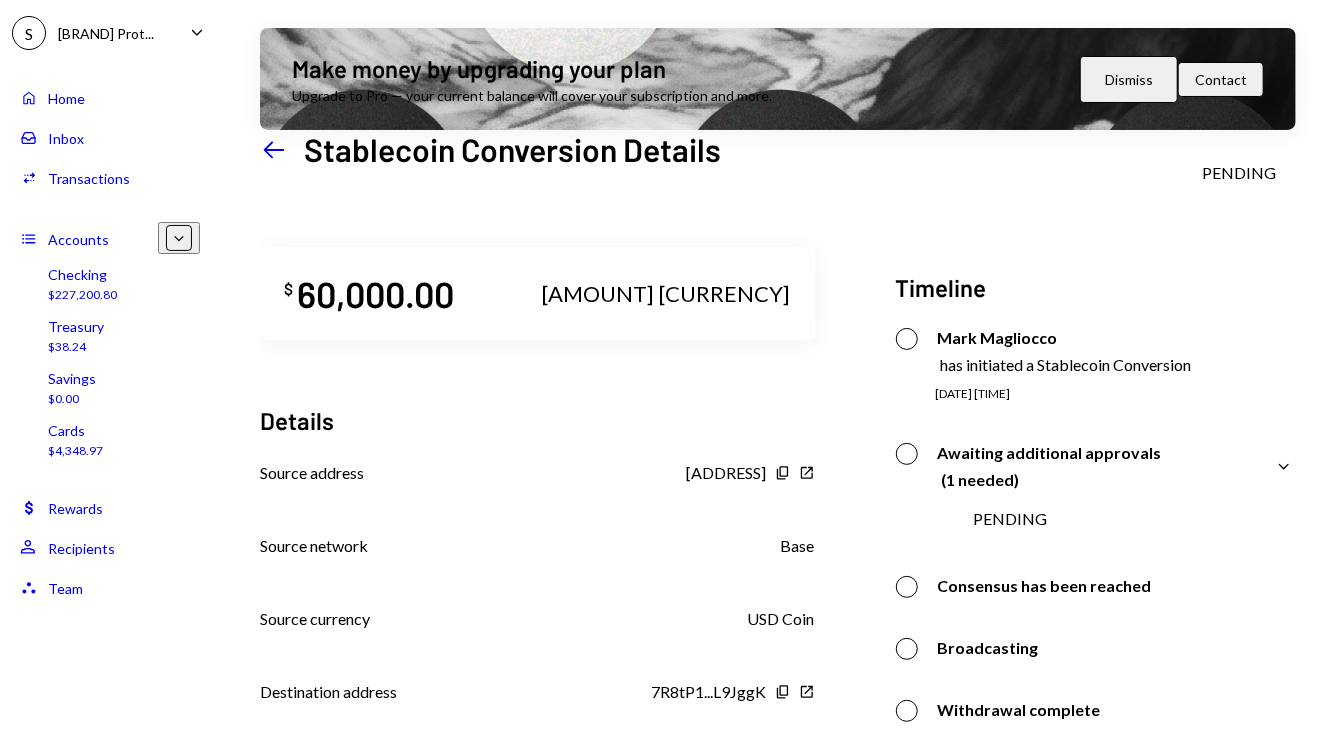 click on "$[AMOUNT] $[AMOUNT] [CURRENCY] Details Source address [ADDRESS] Copy New Window Source network Base Source currency [CURRENCY] Destination address [ADDRESS] Copy New Window Destination network [NETWORK] Destination currency [CURRENCY] Recipient Amount $[AMOUNT] Transfer Fee $[AMOUNT] Reject Approve Timeline [NAME] [LAST] has initiated a Stablecoin Conversion [DATE] [TIME] Awaiting additional approvals ([COUNT] needed) Caret Down PENDING [NAME] Awaiting Review [NAME] [LAST] Awaiting Review [NAME] [LAST] Awaiting Review Consensus has been reached [NAME] Awaiting Review [NAME] [LAST] Awaiting Review [NAME] [LAST] Awaiting Review Broadcasting [NAME] Awaiting Review [NAME] [LAST] Awaiting Review [NAME] [LAST] Awaiting Review Withdrawal complete [NAME] Awaiting Review [NAME] [LAST] Awaiting Review [NAME] [LAST] Awaiting Review Conversion complete [NAME] Awaiting Review [NAME] [LAST] Awaiting Review [NAME] [LAST] Awaiting Review" at bounding box center (778, 689) 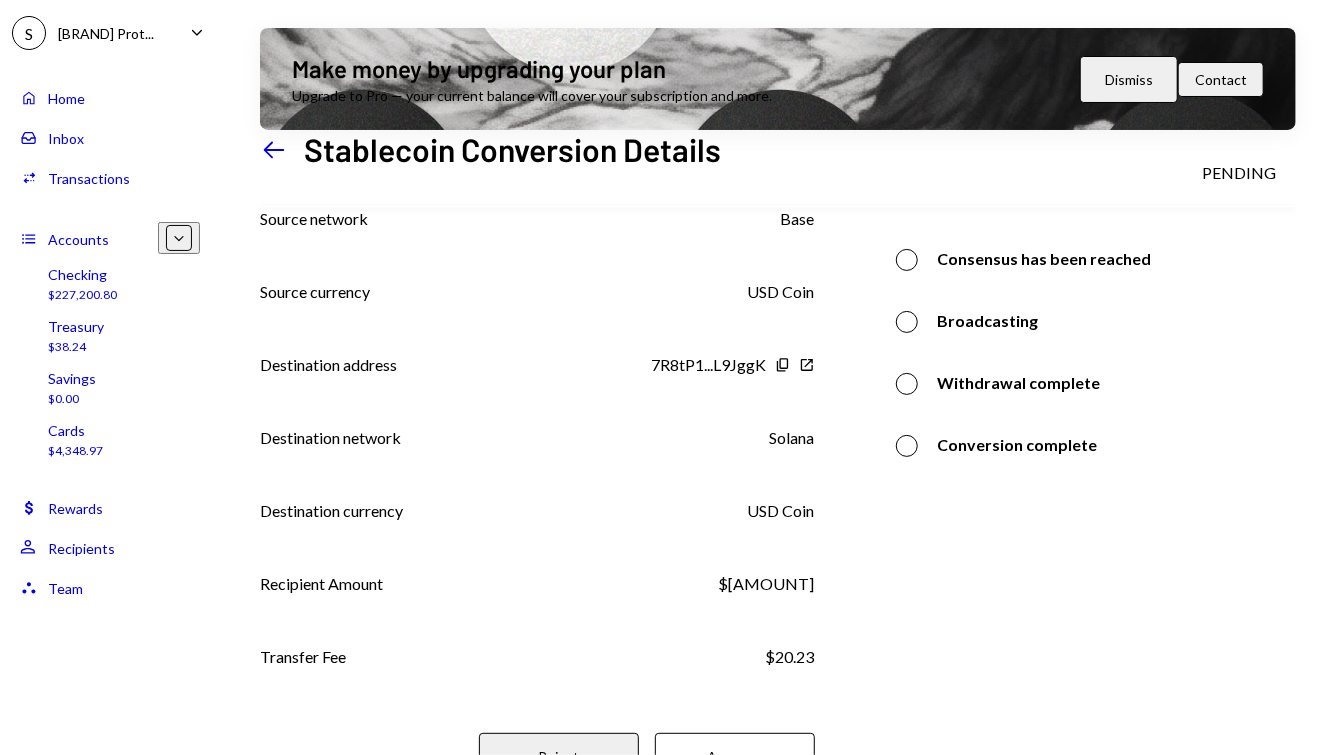 scroll, scrollTop: 344, scrollLeft: 0, axis: vertical 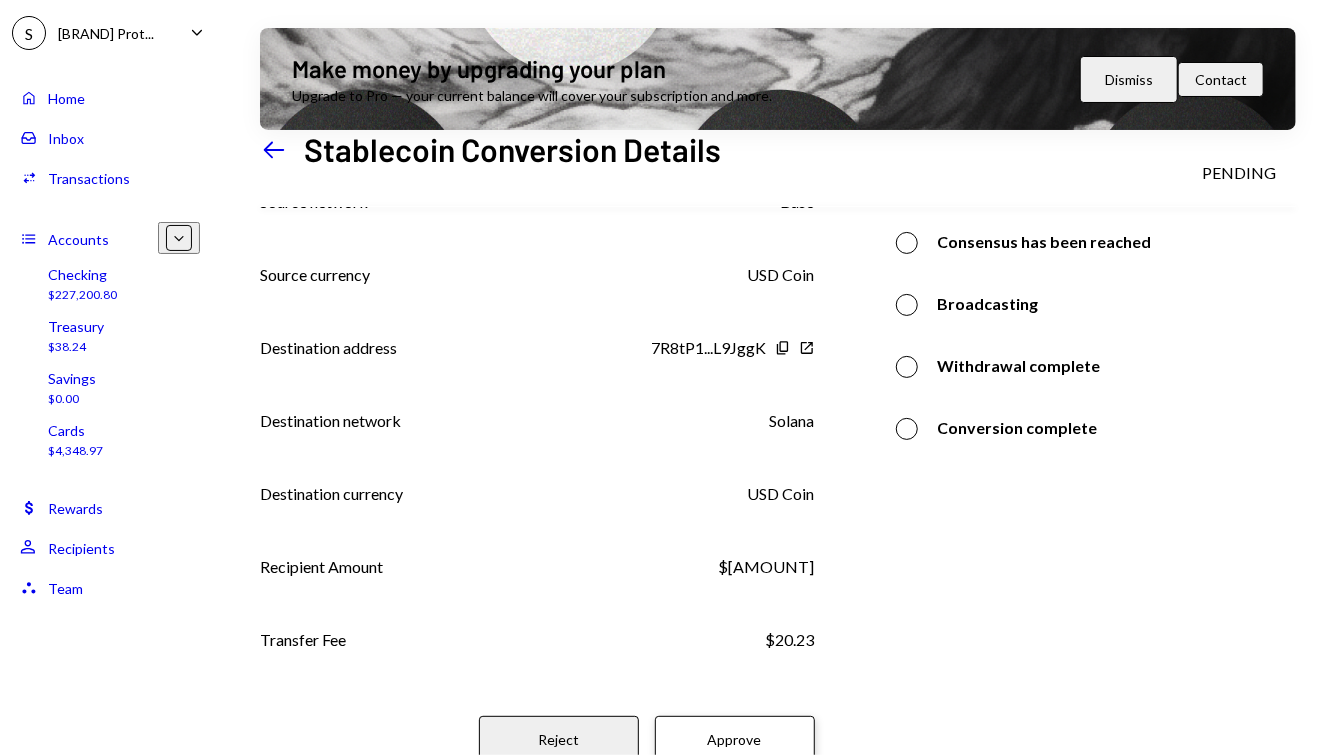 click on "Approve" at bounding box center (735, 739) 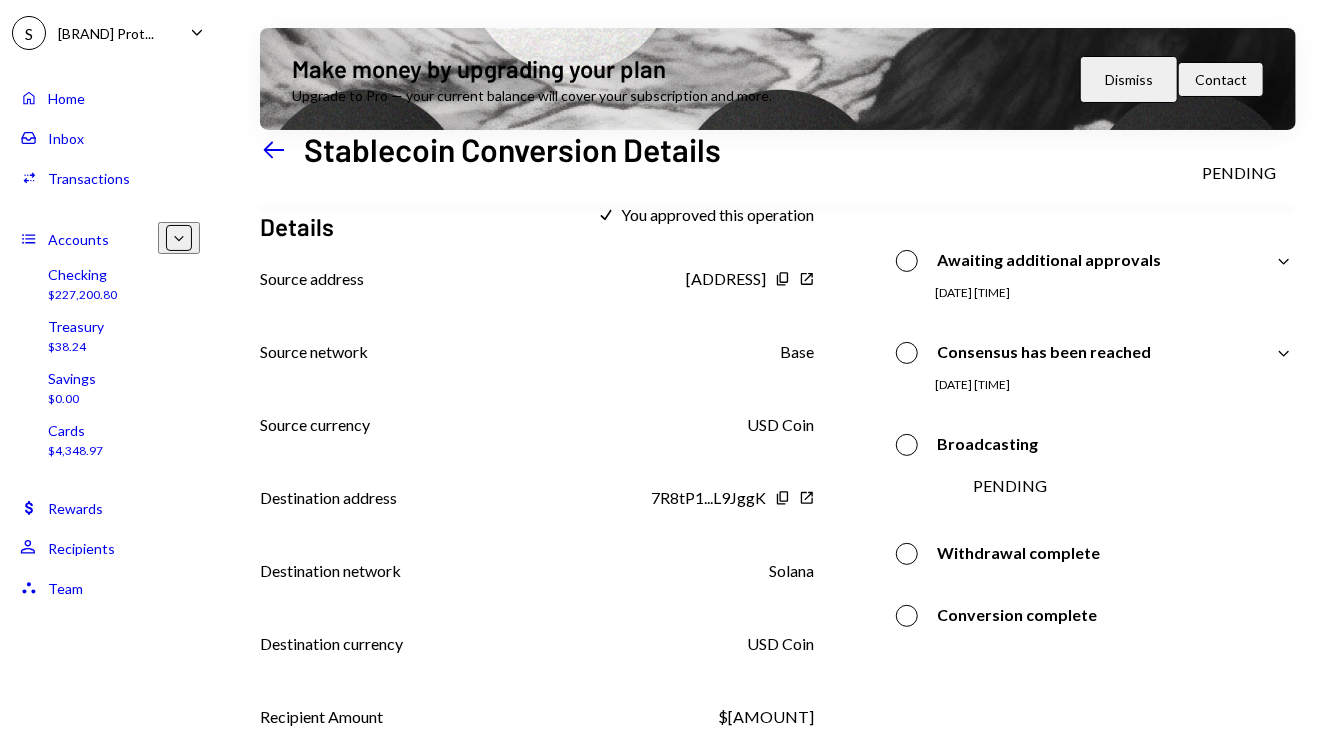 scroll, scrollTop: 169, scrollLeft: 0, axis: vertical 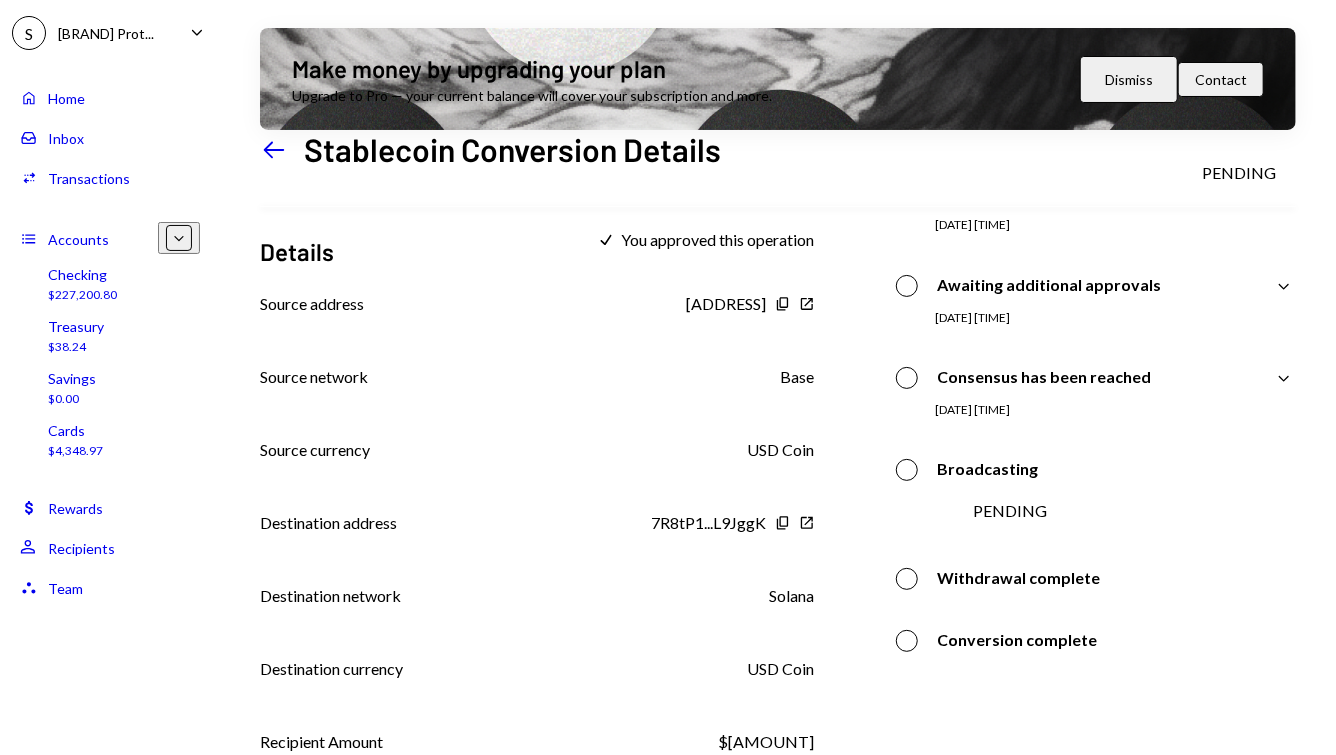 click on "$[AMOUNT] $[AMOUNT] [CURRENCY] Details [ADDRESS] Copy New Window Source network Base Source currency [CURRENCY] Destination address [ADDRESS] Copy New Window Destination network [NETWORK] Destination currency [CURRENCY] Recipient Amount $[AMOUNT] Transfer Fee $[AMOUNT] Timeline [NAME] [LAST] has initiated a Stablecoin Conversion [DATE] [TIME] [NAME] [LAST] Approved [NAME] [LAST] Approved Awaiting additional approvals Caret Down [DATE] [TIME] [NAME] [LAST] Approved [NAME] [LAST] Approved Consensus has been reached Caret Down [DATE] [TIME] [NAME] [LAST] Approved [NAME] [LAST] Approved Broadcasting [NAME] [LAST] Approved [NAME] [LAST] Awaiting Review [NAME] [LAST] Awaiting Review [NAME] [LAST] Approved Withdrawal complete [NAME] [LAST] Approved [NAME] [LAST] Awaiting Review [NAME] [LAST] Awaiting Review [NAME] [LAST] Approved Conversion complete [NAME] [LAST] Approved [NAME] [LAST] Awaiting Review" at bounding box center (778, 432) 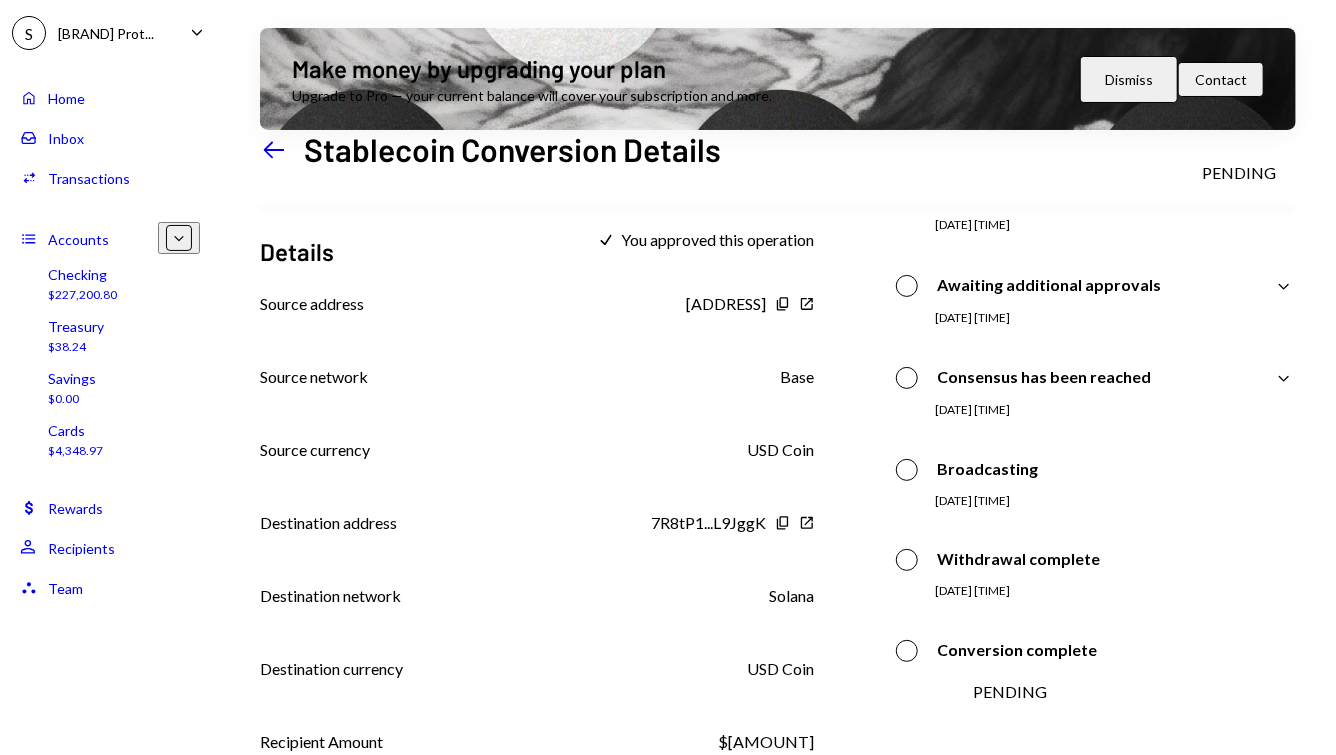 scroll, scrollTop: 242, scrollLeft: 0, axis: vertical 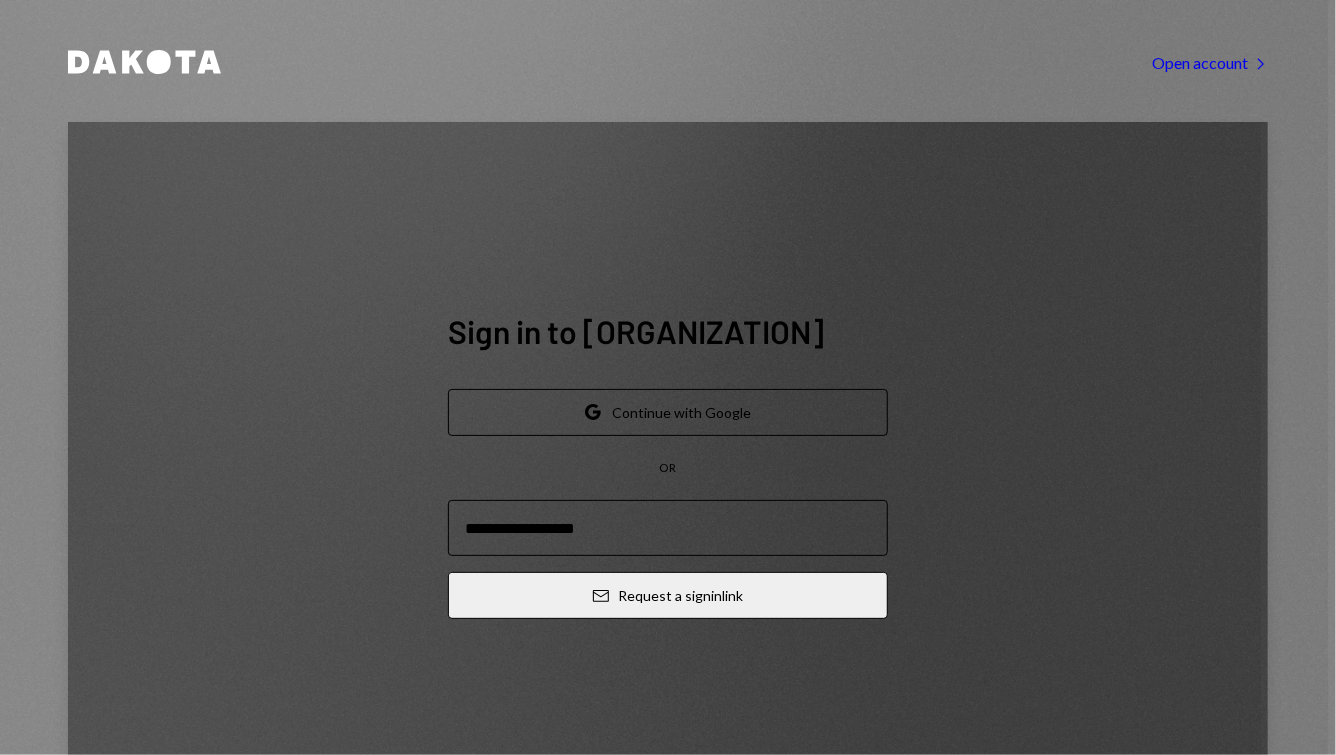 click at bounding box center [668, 528] 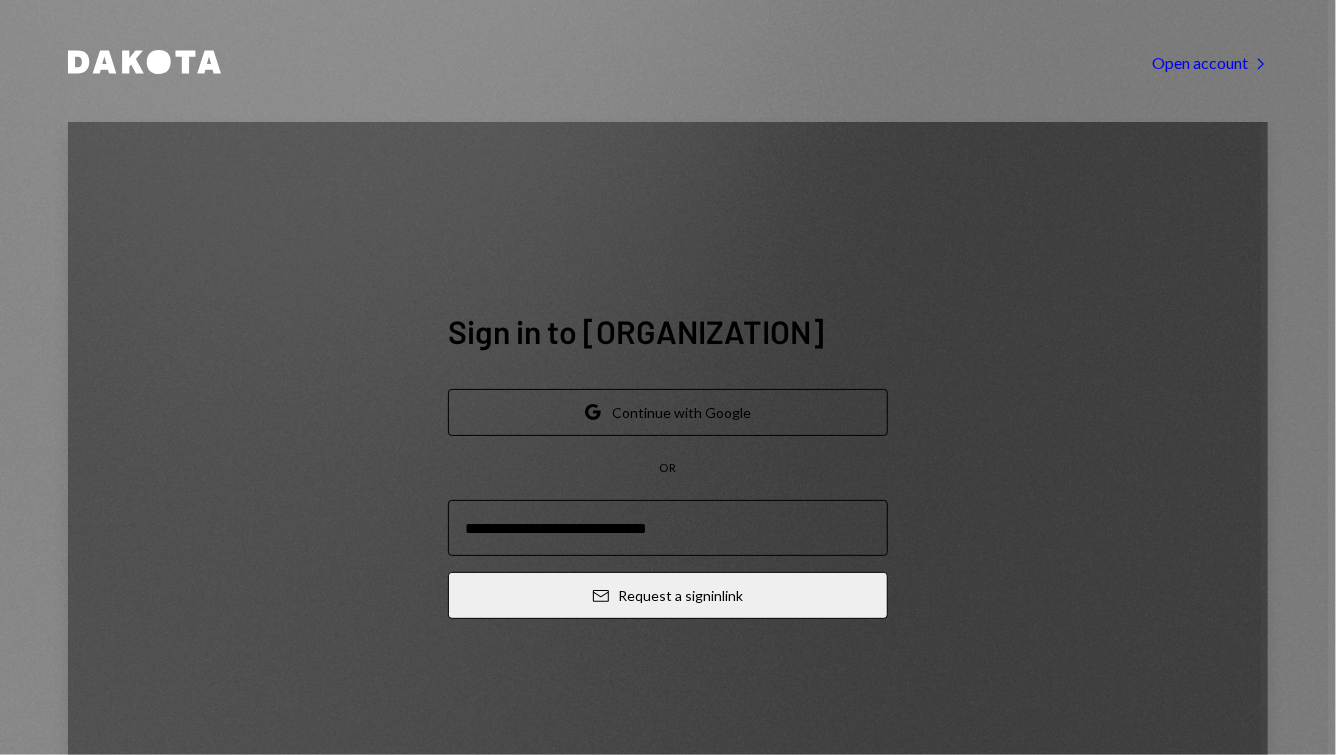 type on "**********" 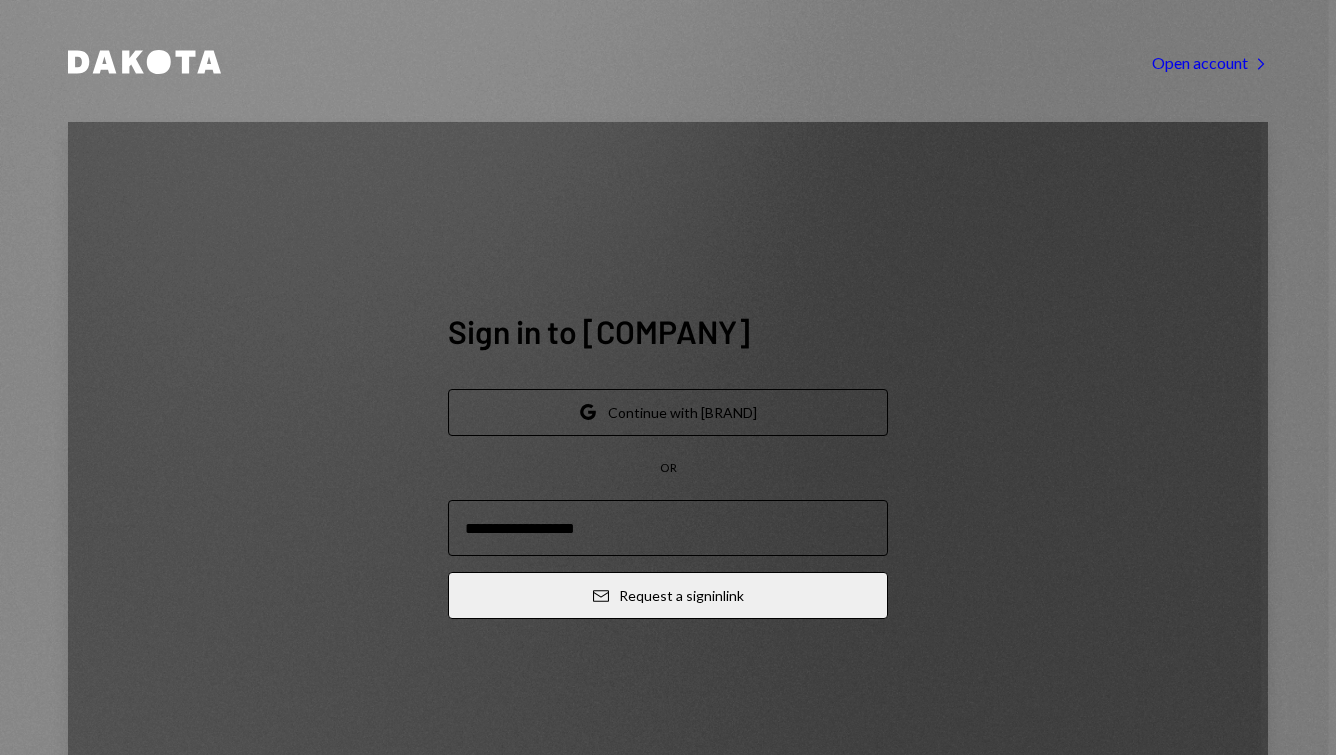 scroll, scrollTop: 0, scrollLeft: 0, axis: both 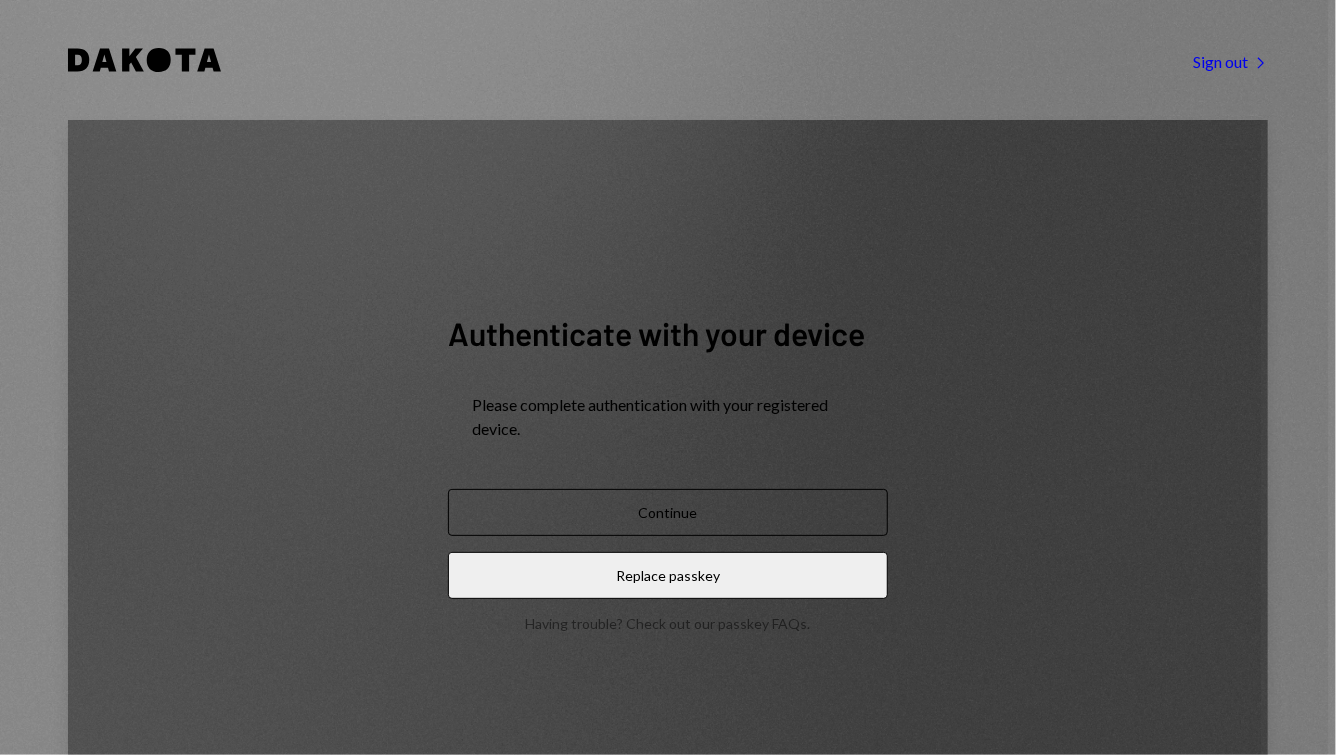 click on "Continue" at bounding box center (668, 512) 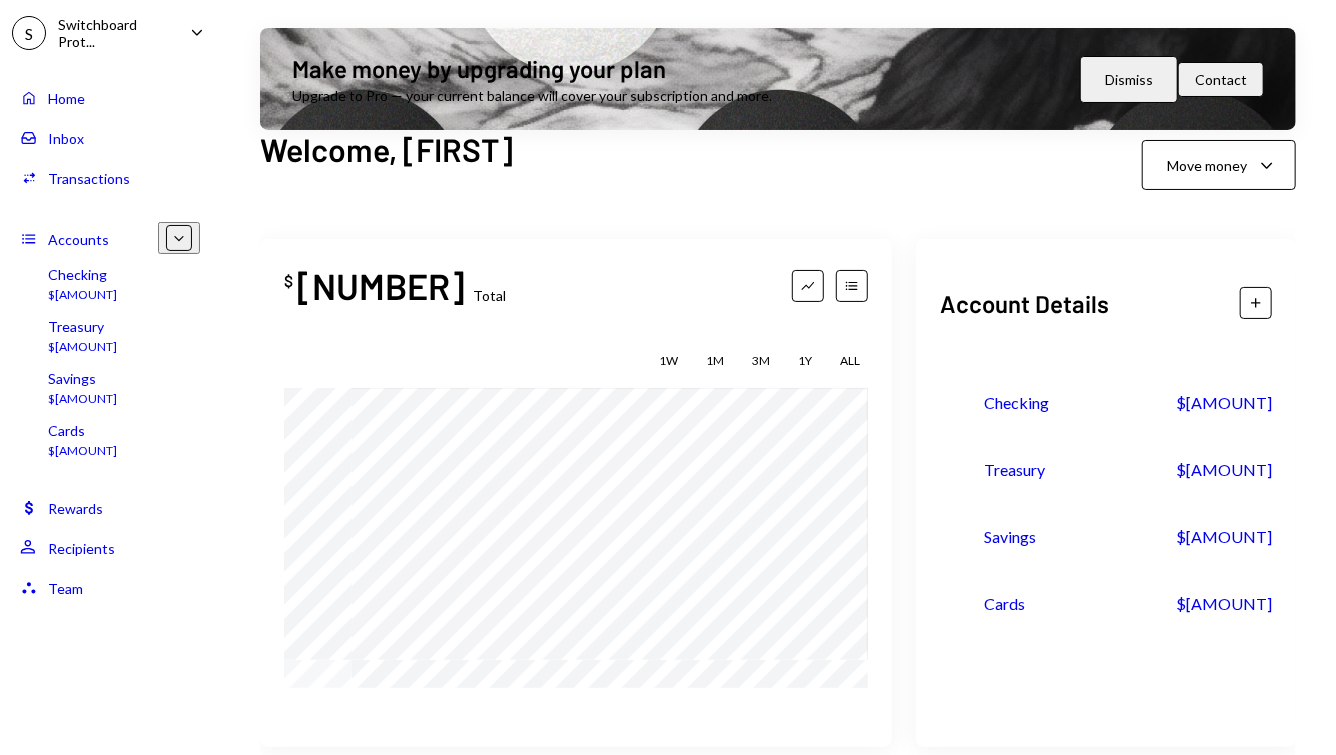 click on "Checking" at bounding box center (82, 274) 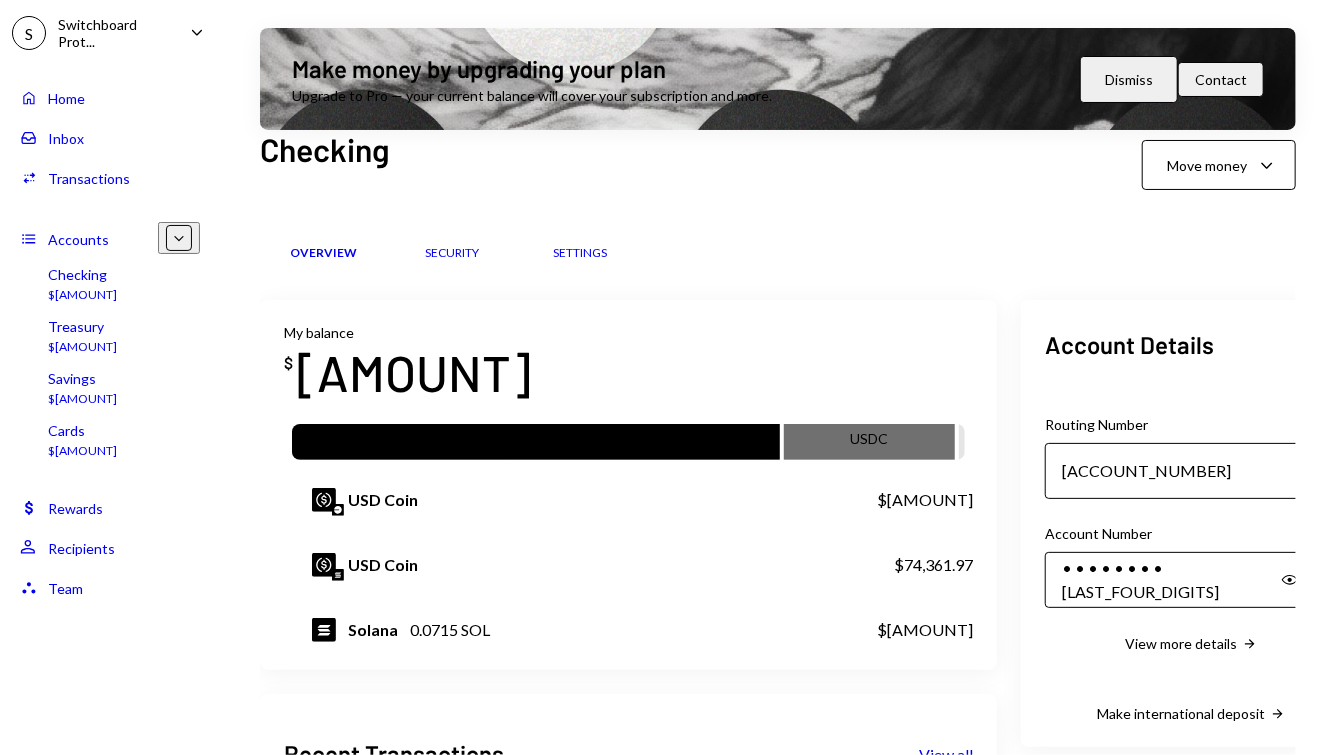 click on "Inbox Inbox" at bounding box center [110, 138] 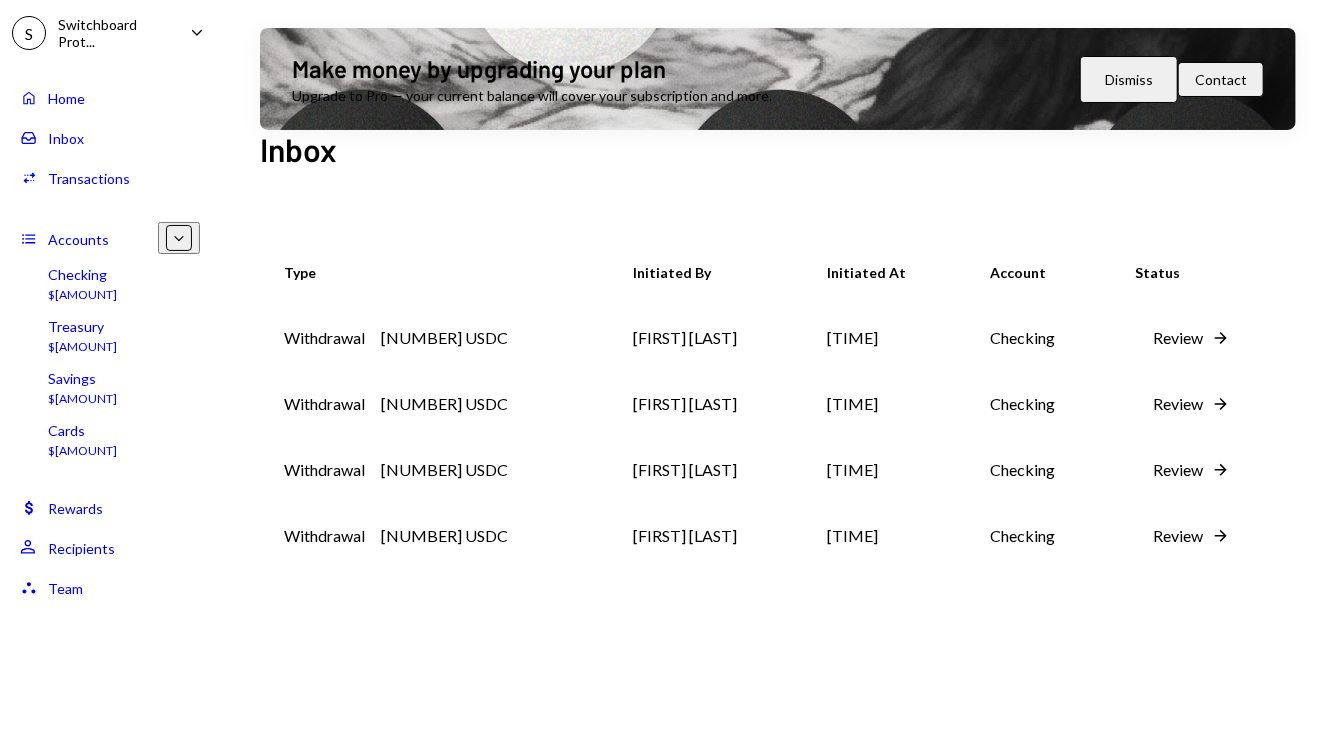 click on "Review" at bounding box center [1178, 338] 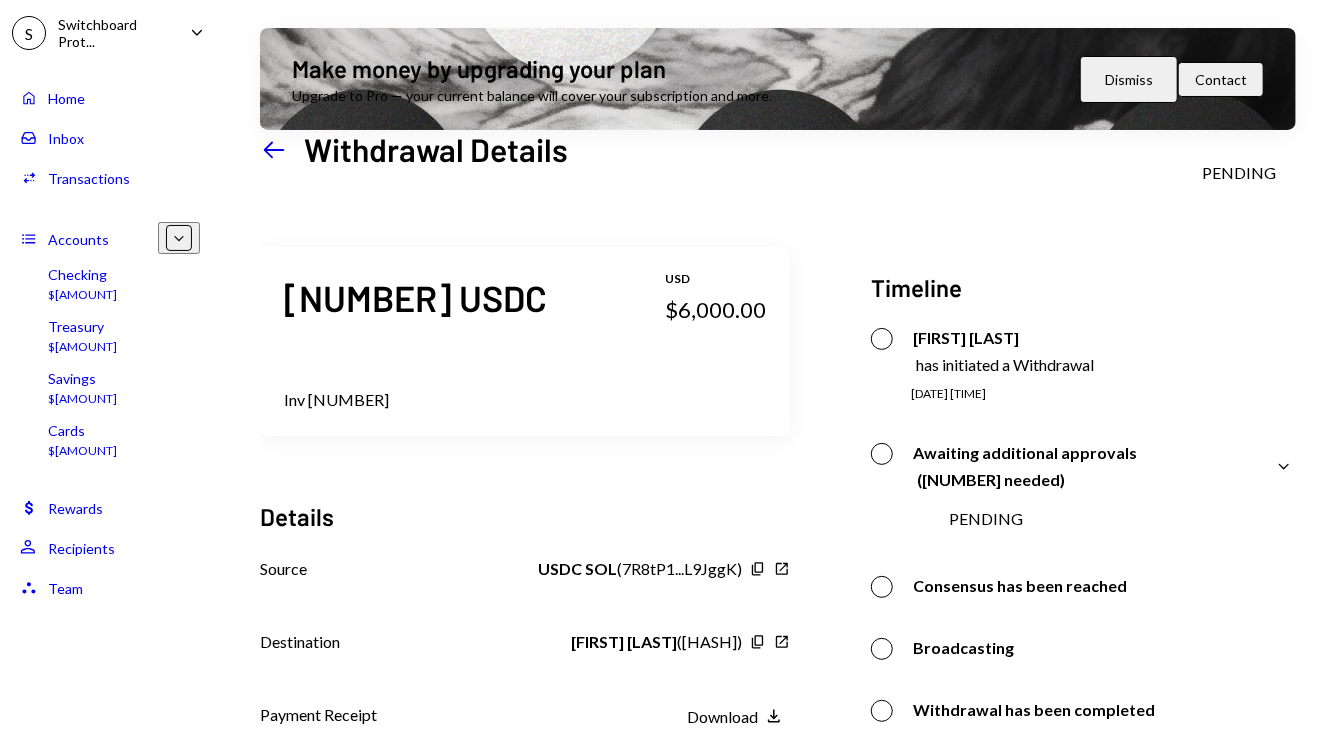 click on "Withdrawal has been completed" at bounding box center [1103, 580] 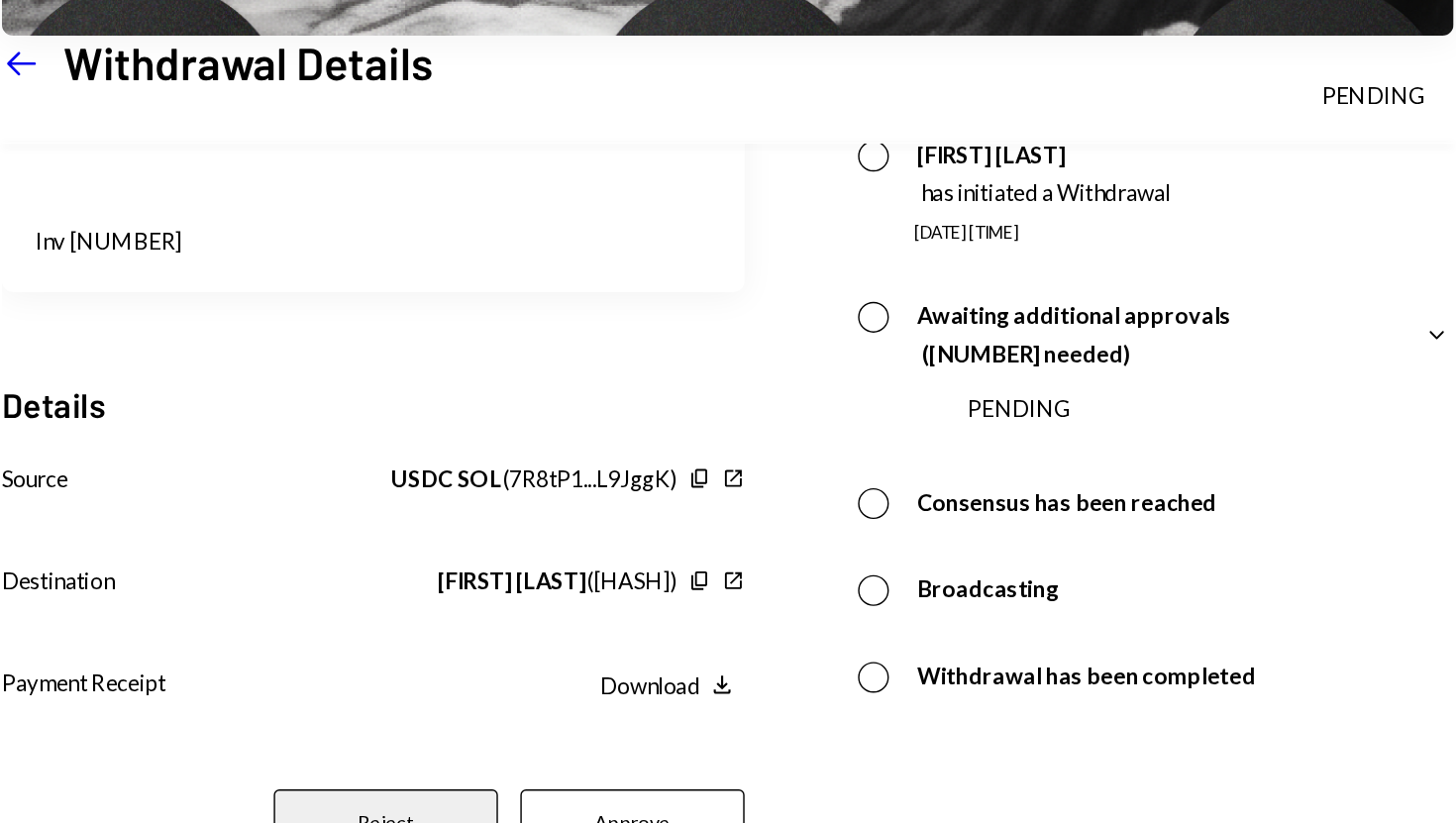 scroll, scrollTop: 86, scrollLeft: 0, axis: vertical 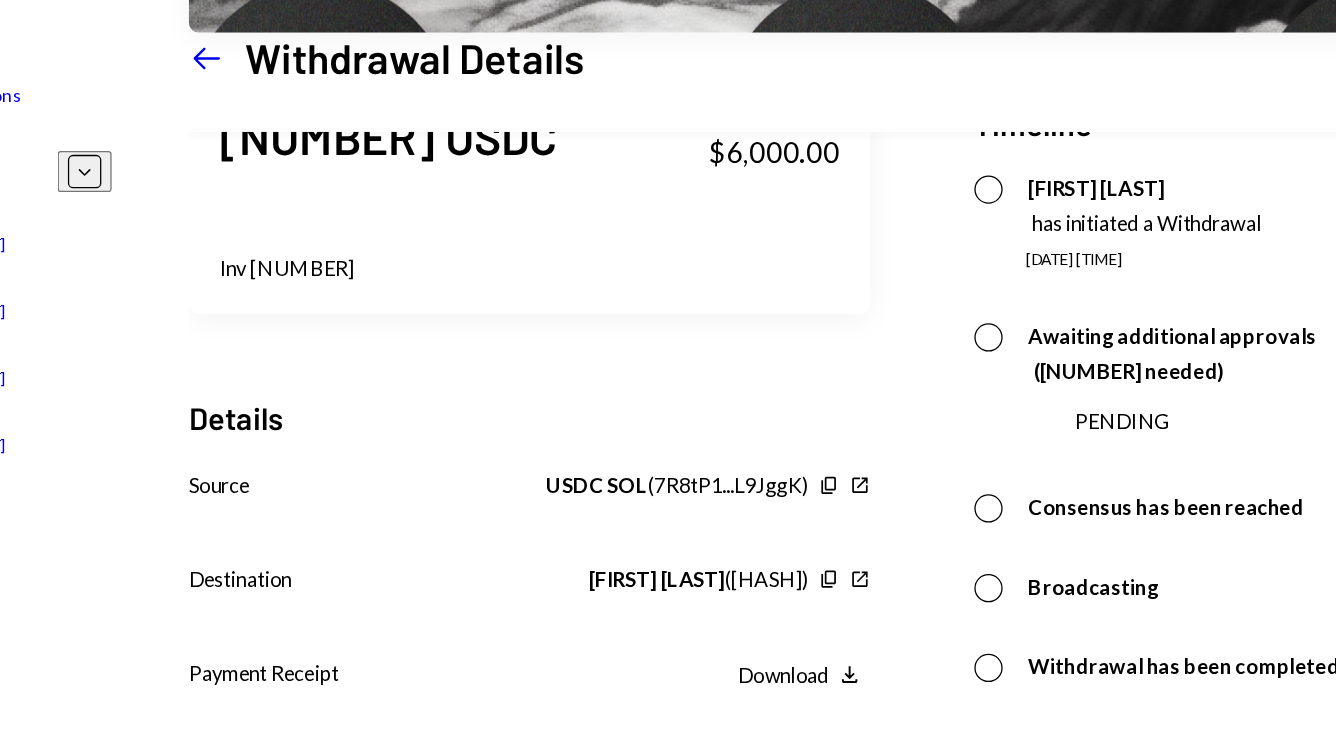 click on "Approve" at bounding box center (710, 727) 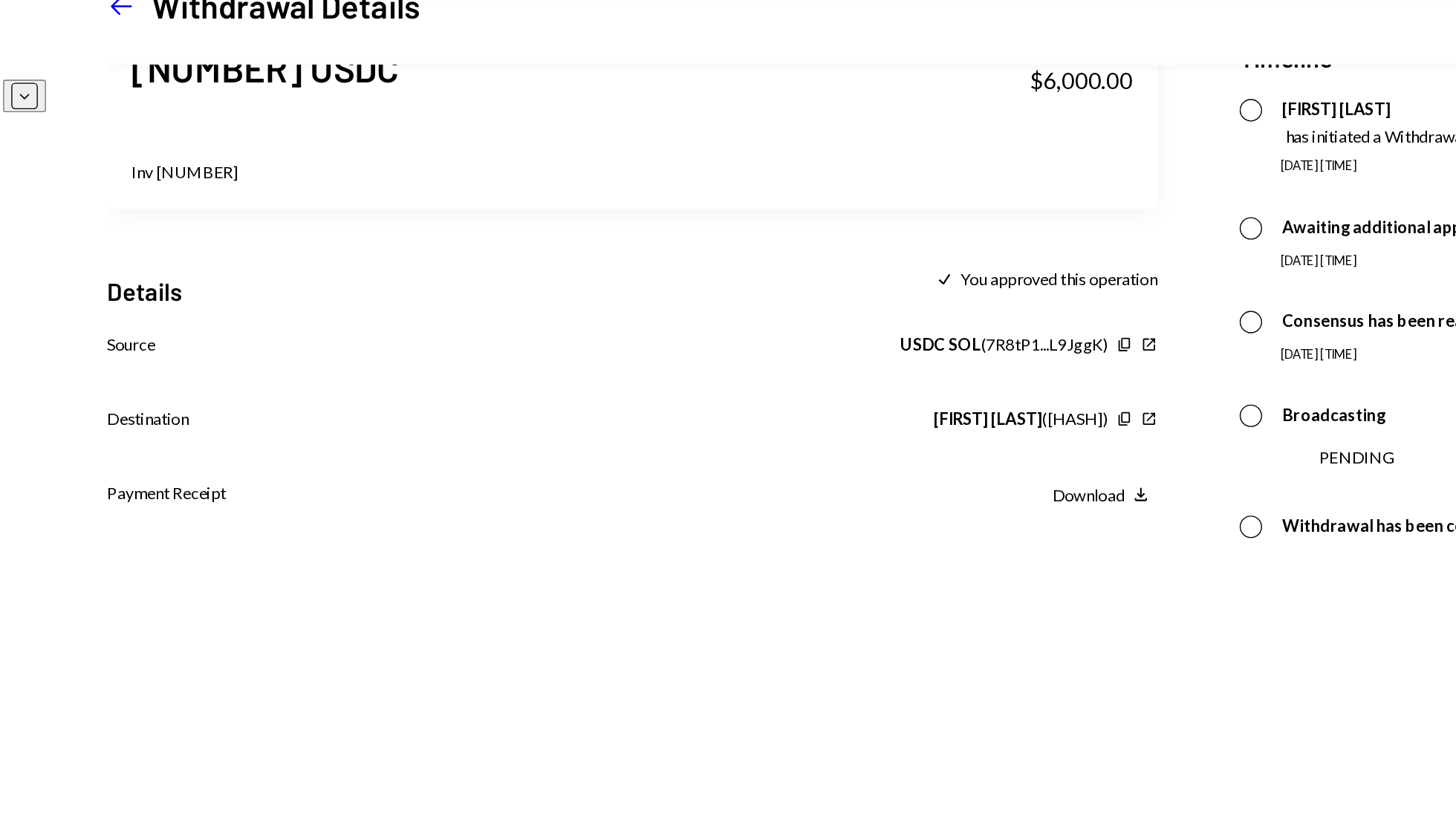 scroll, scrollTop: 65, scrollLeft: 0, axis: vertical 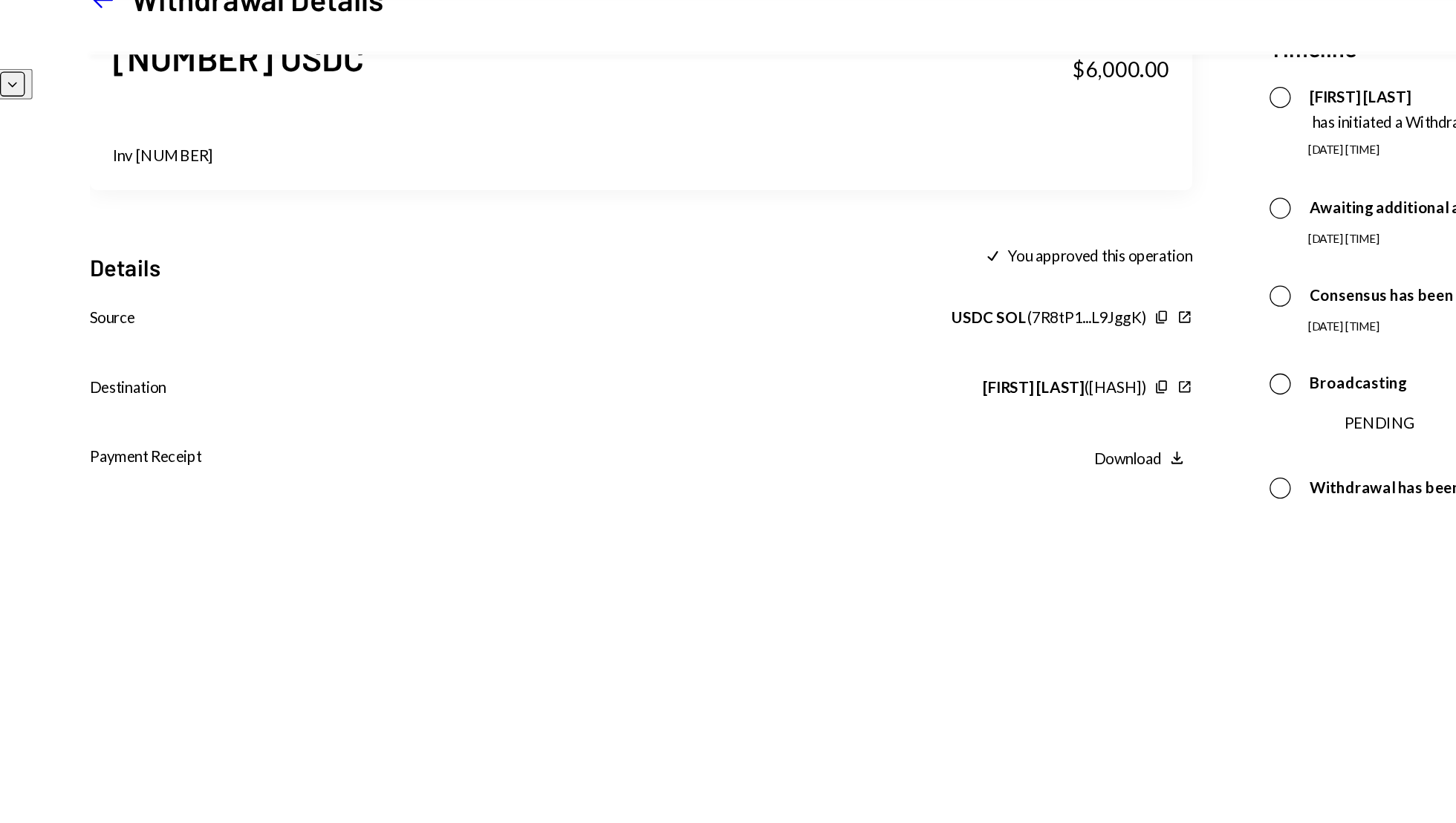 click at bounding box center [204, 111] 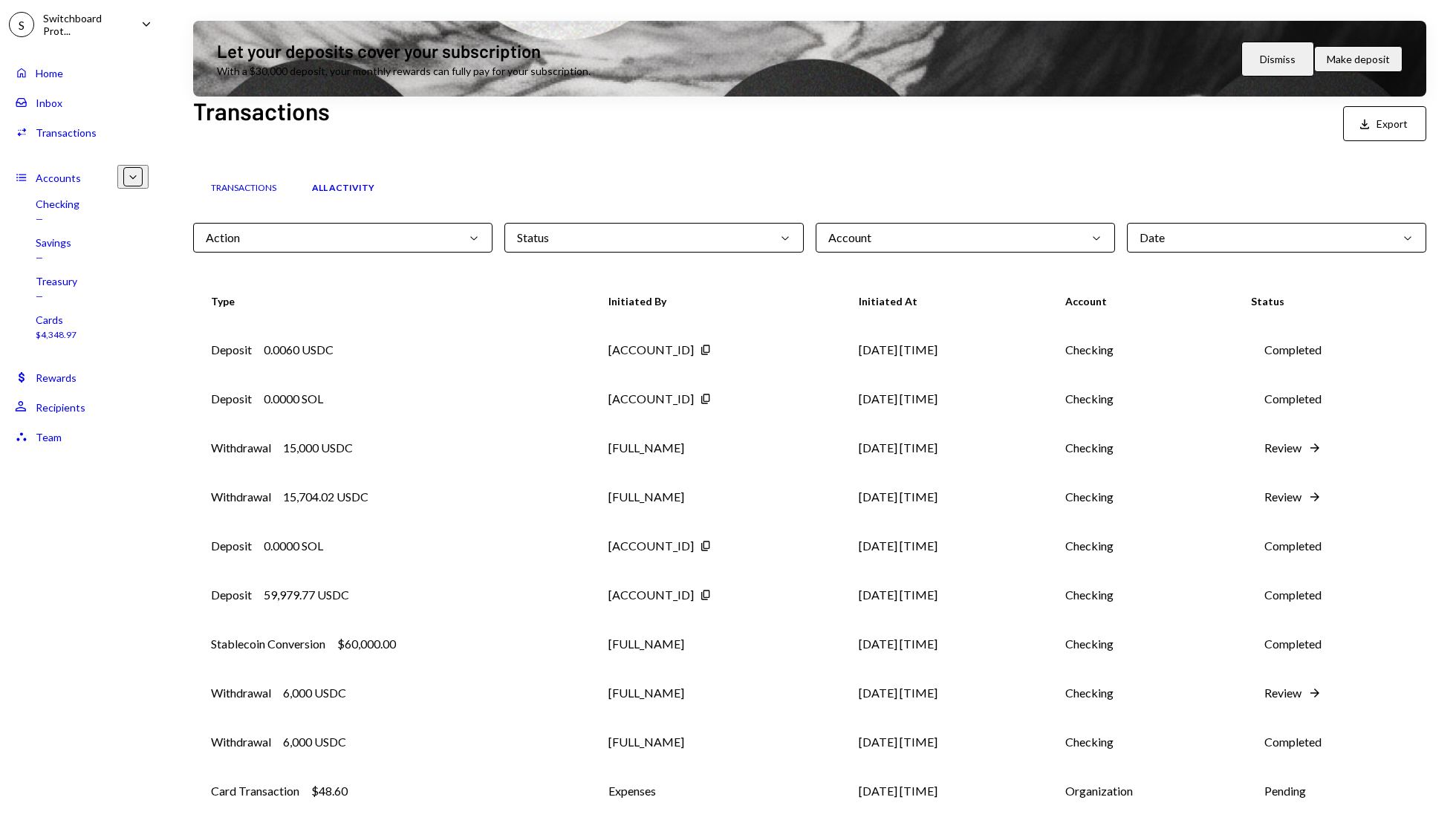 scroll, scrollTop: 0, scrollLeft: 0, axis: both 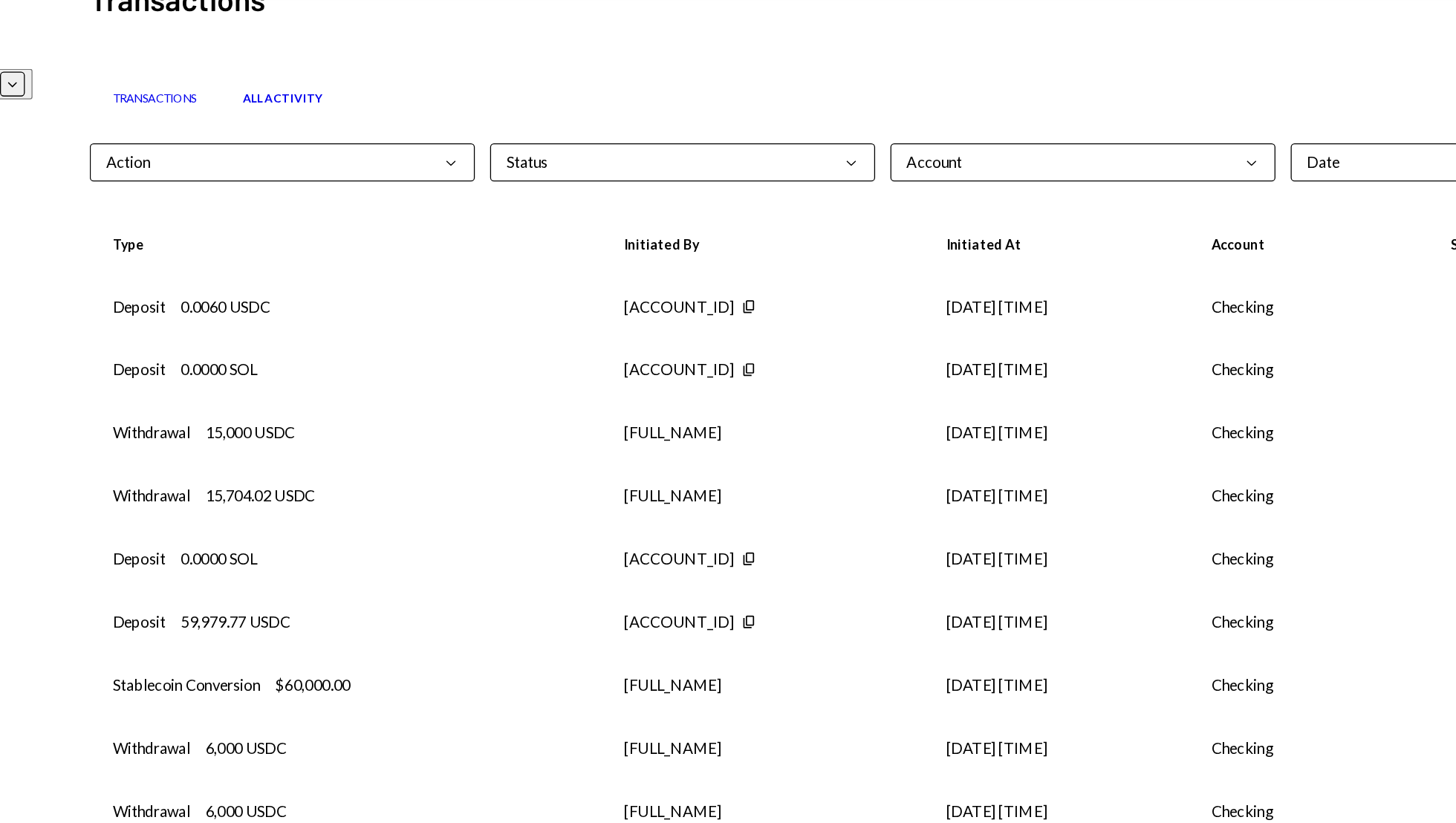 click on "Transactions All Activity" at bounding box center (810, 187) 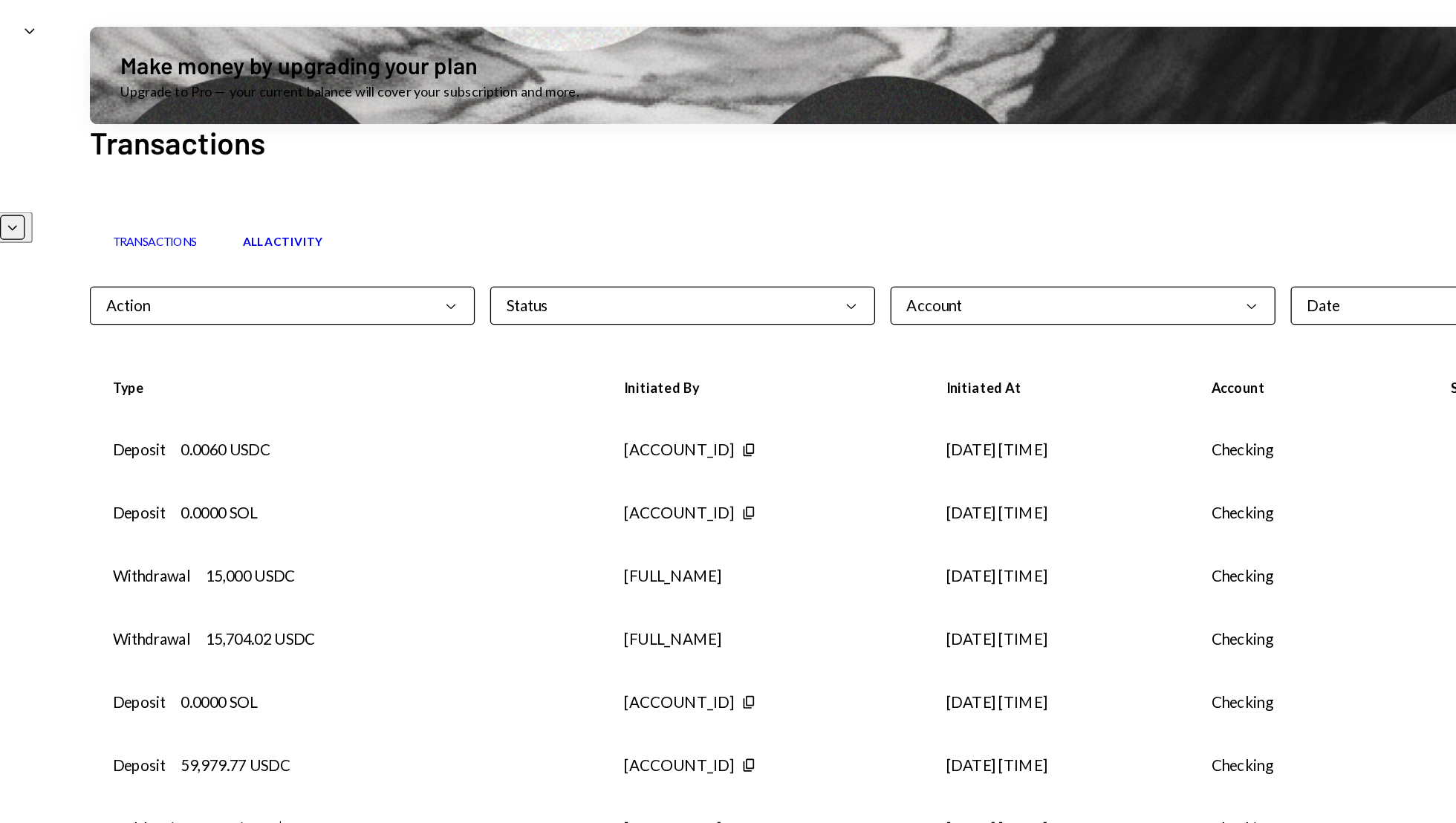 click on "Caret Down" at bounding box center [146, 24] 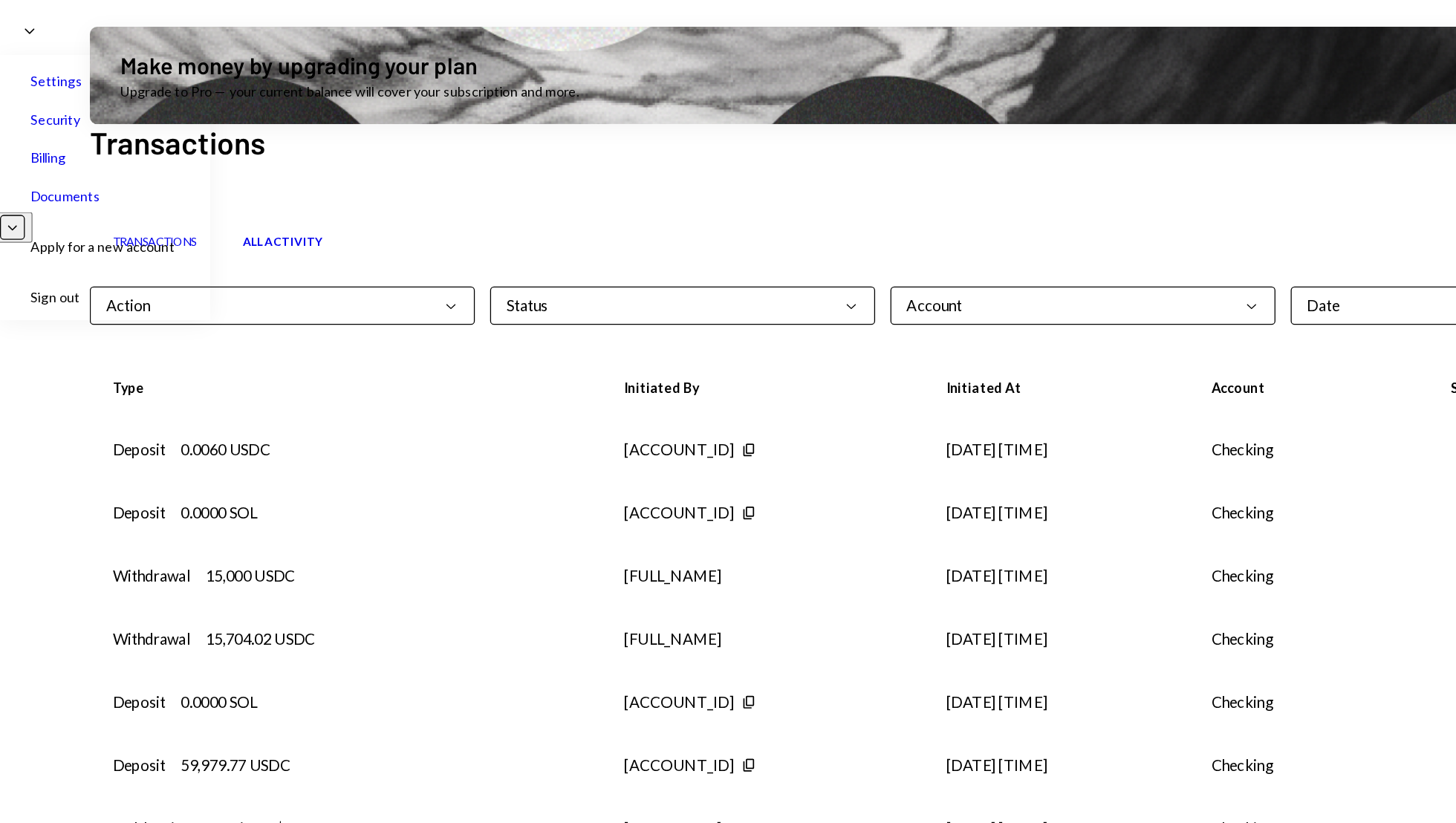 click on "Transactions Download Export" at bounding box center (810, 125) 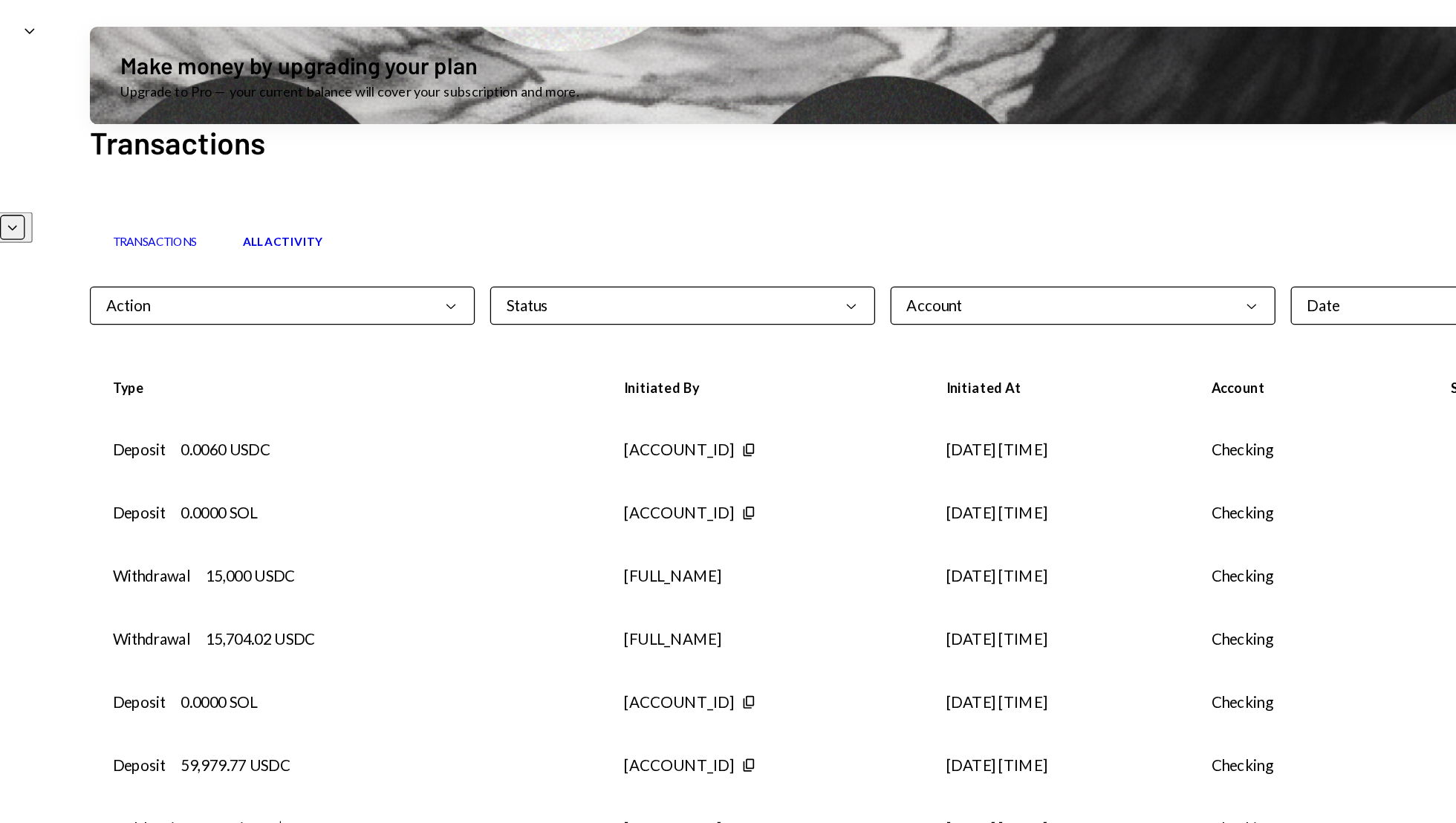 click on "Inbox Inbox" at bounding box center (82, 103) 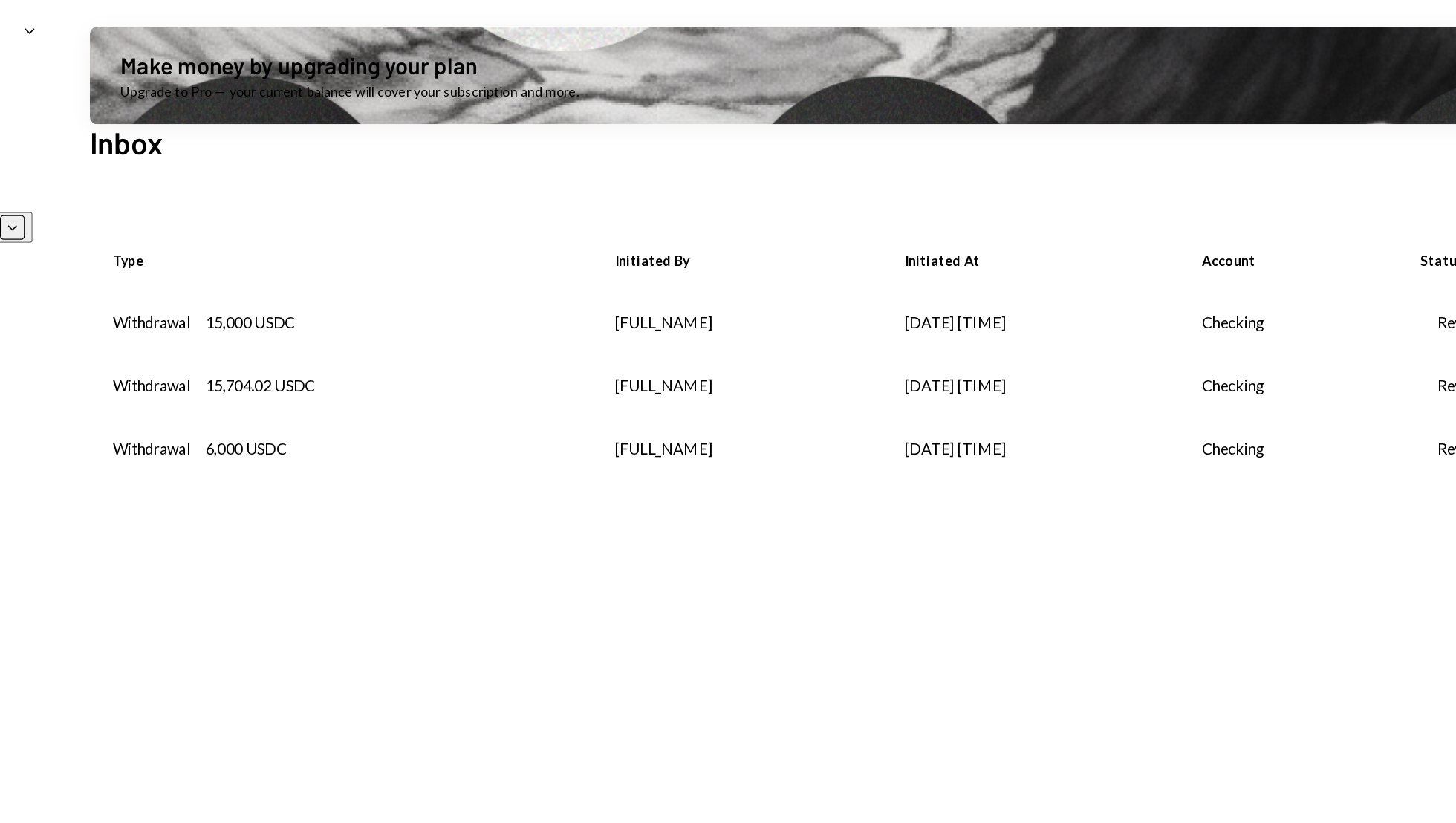 click on "07/01/25 12:55 PM" at bounding box center (924, 251) 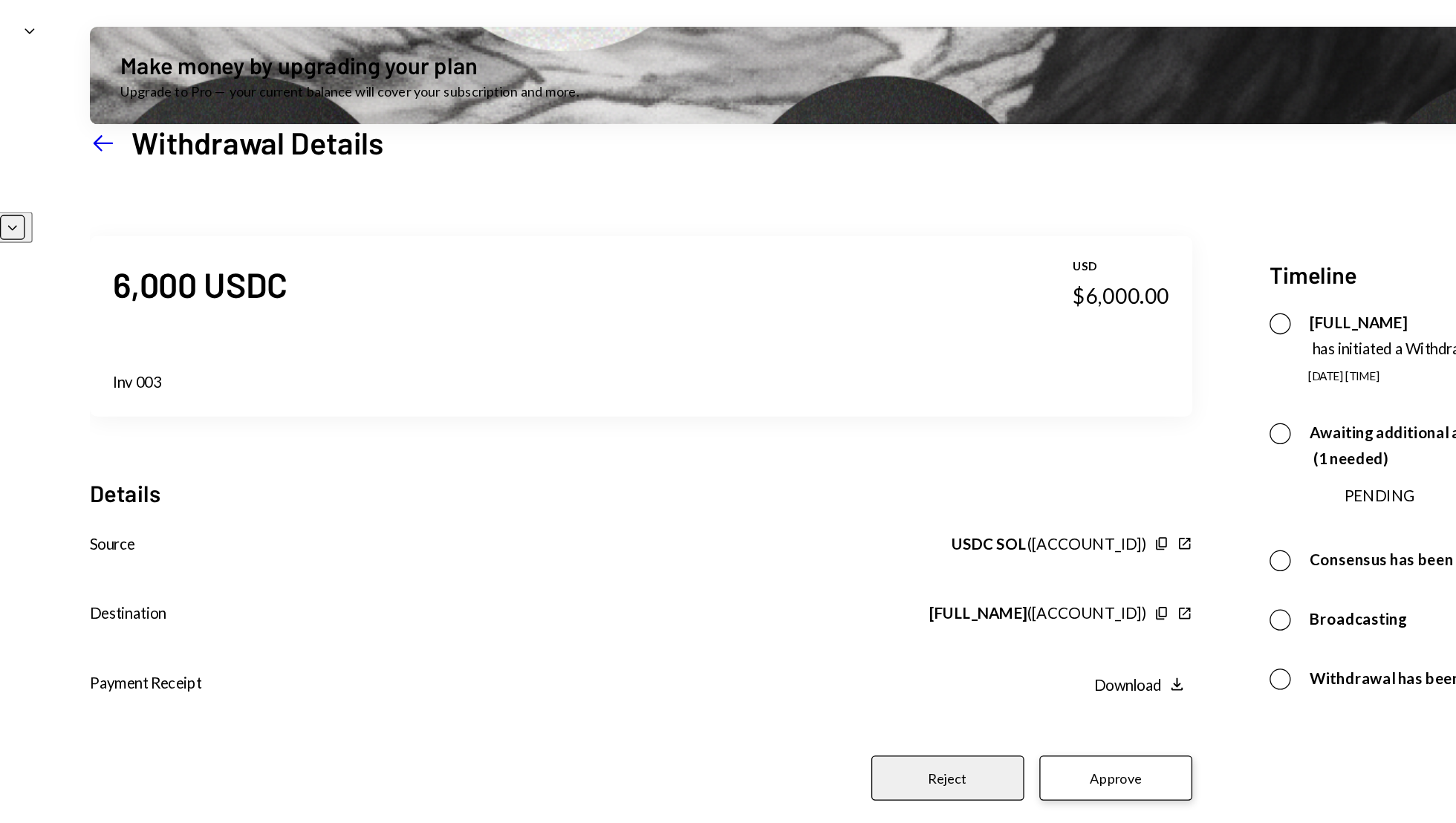 click on "Approve" at bounding box center (991, 605) 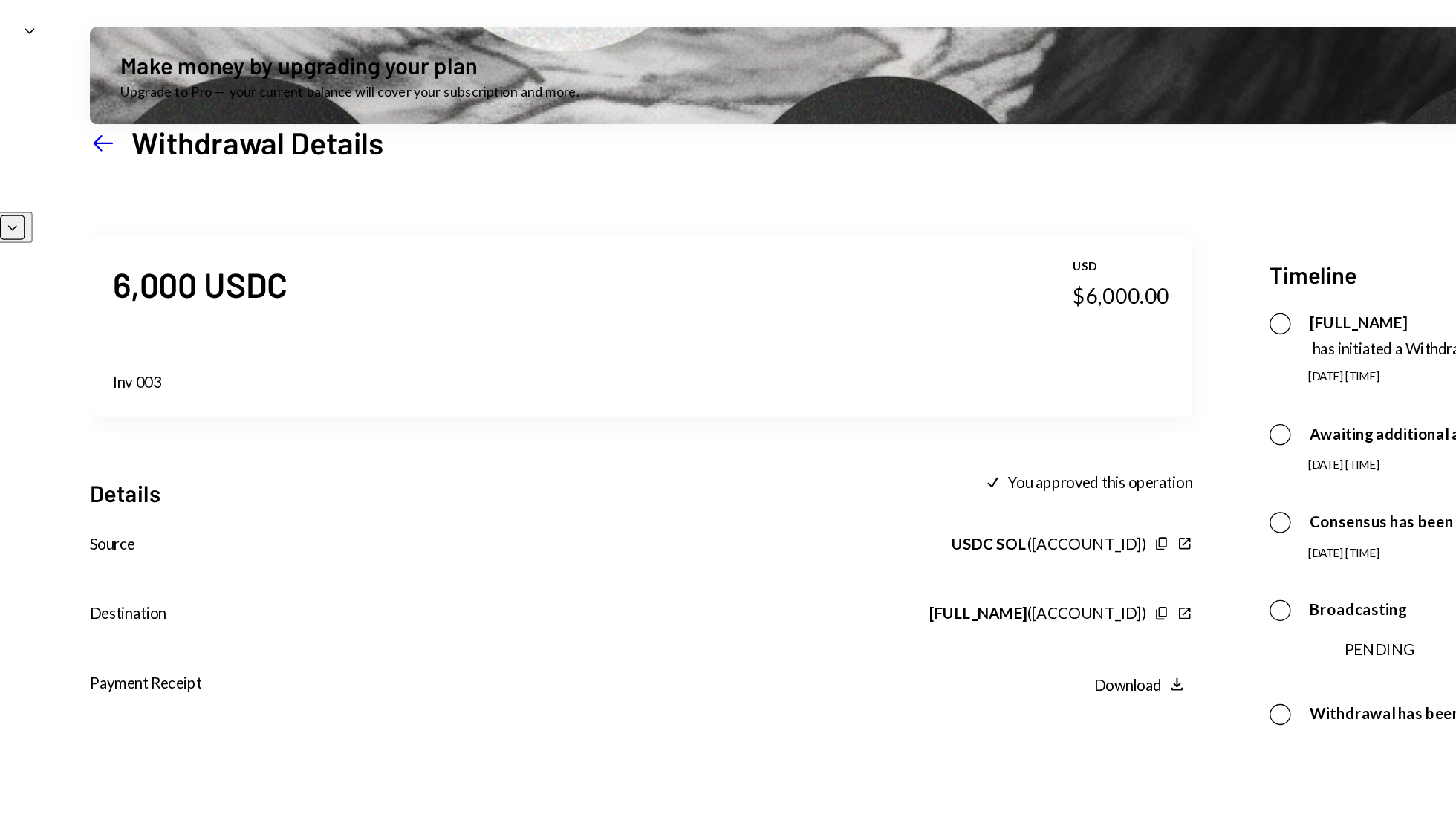 click at bounding box center (146, 103) 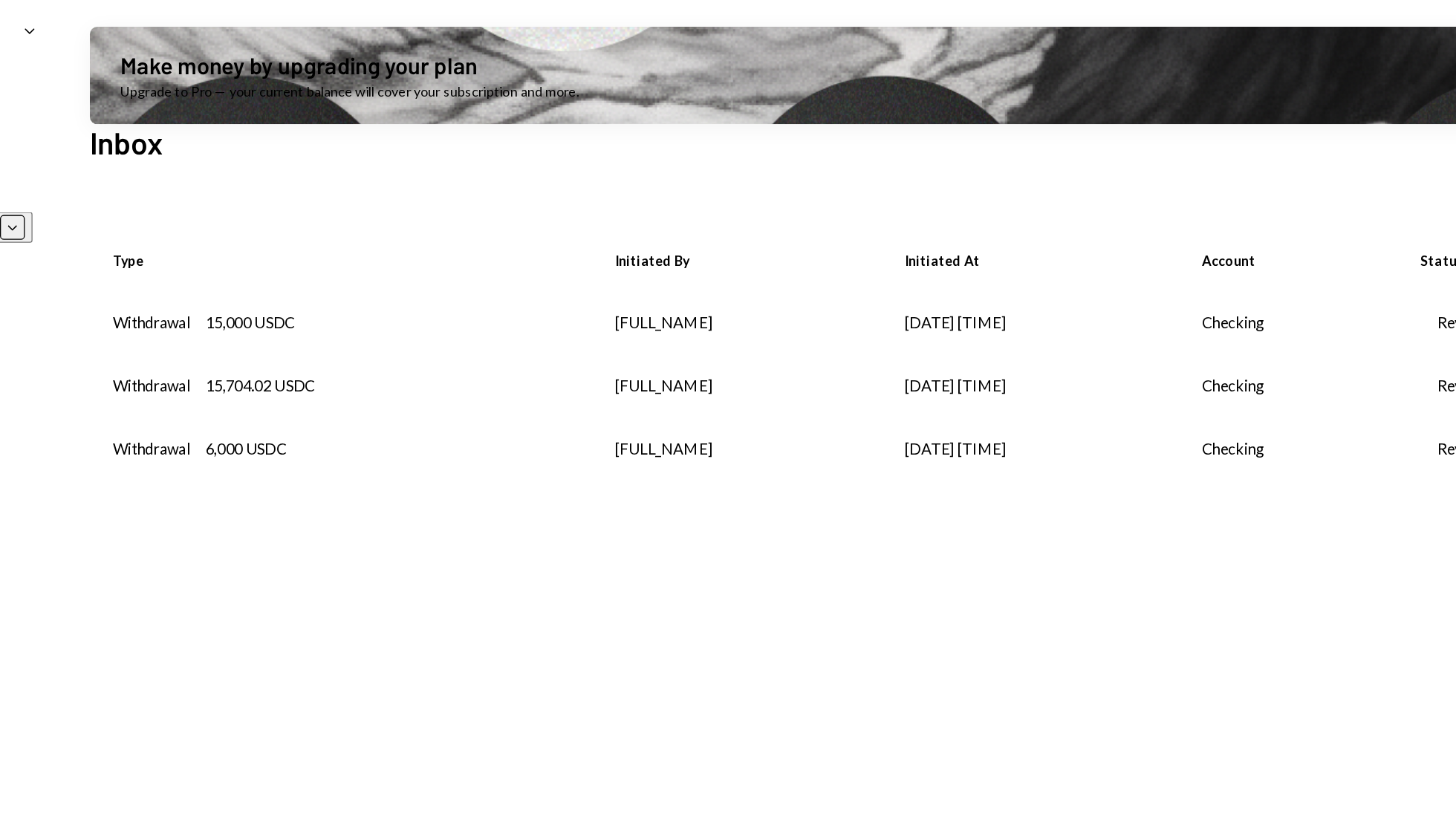 click on "07/01/25 1:32 PM" at bounding box center (924, 251) 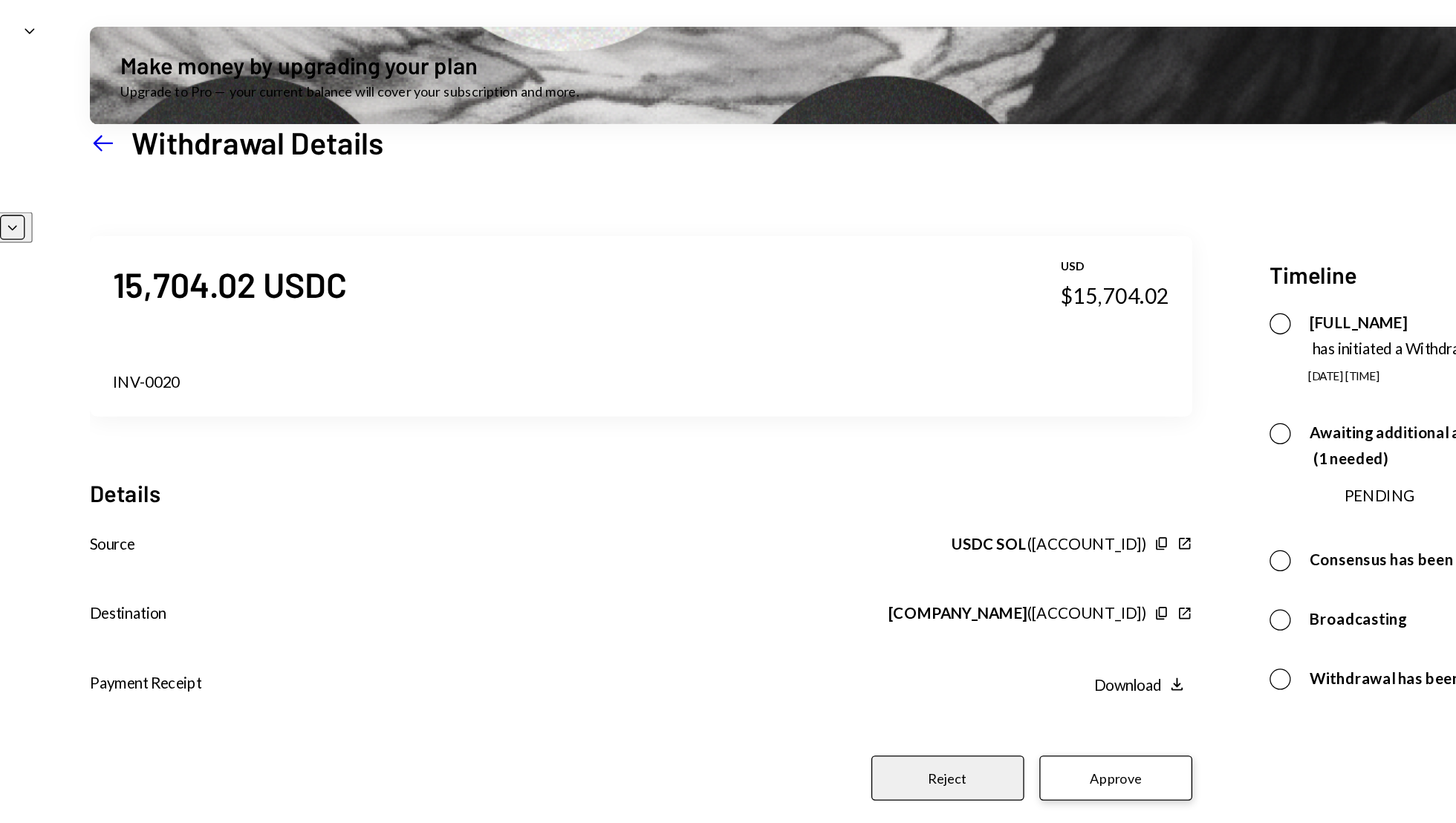click on "Approve" at bounding box center [991, 605] 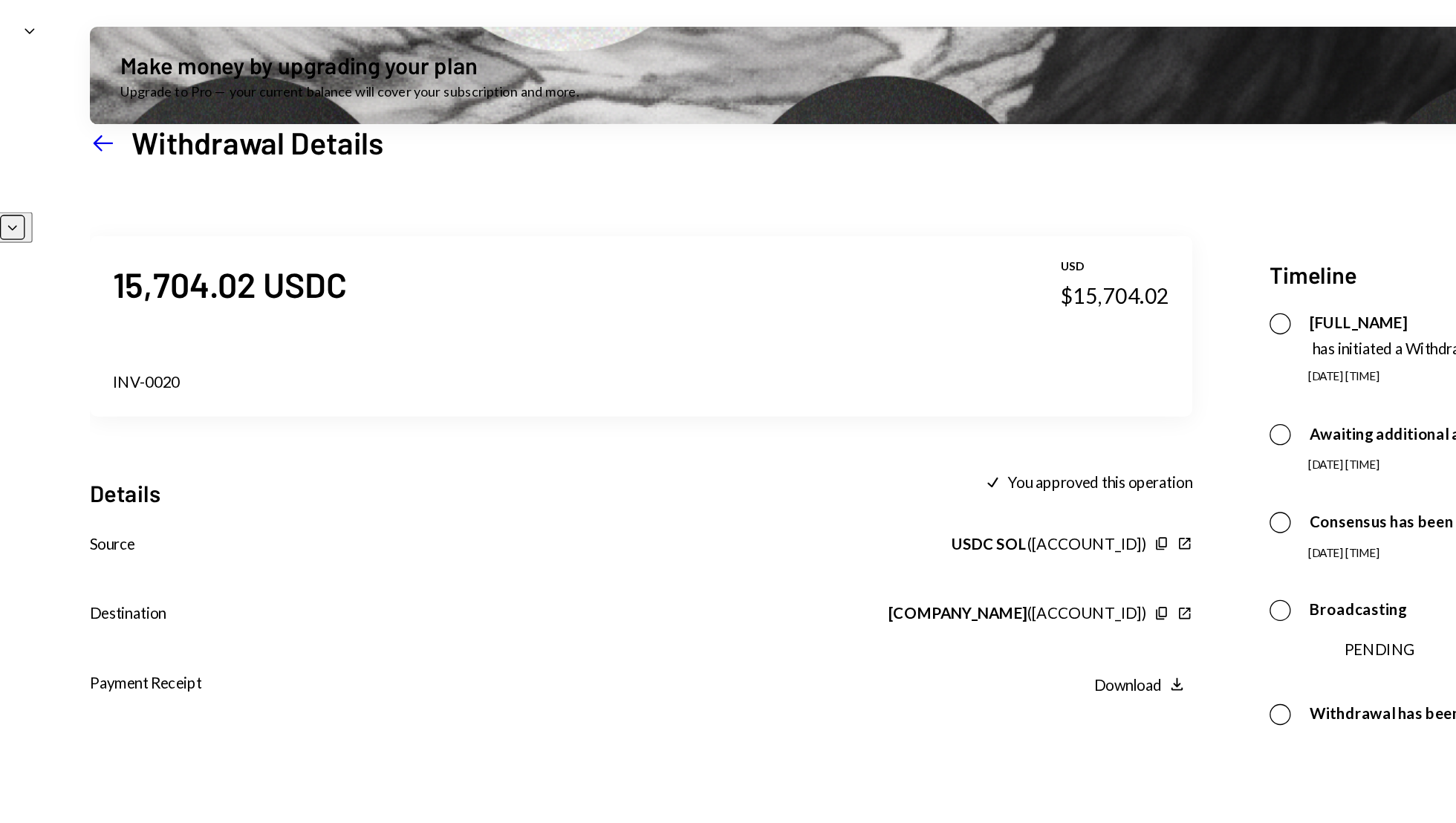 click on "Inbox Inbox" at bounding box center [82, 103] 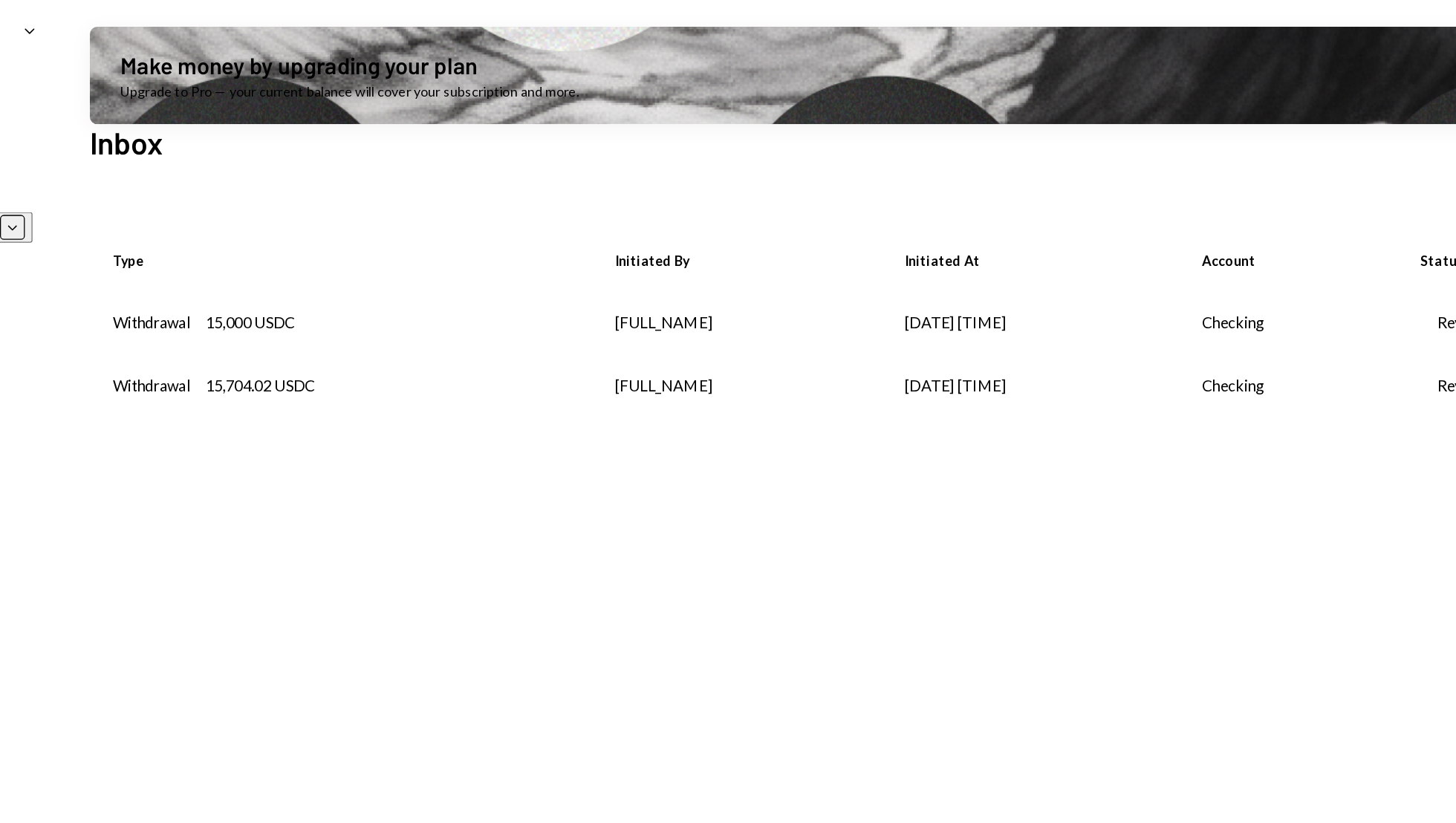 click on "Mark Magliocco" at bounding box center [696, 251] 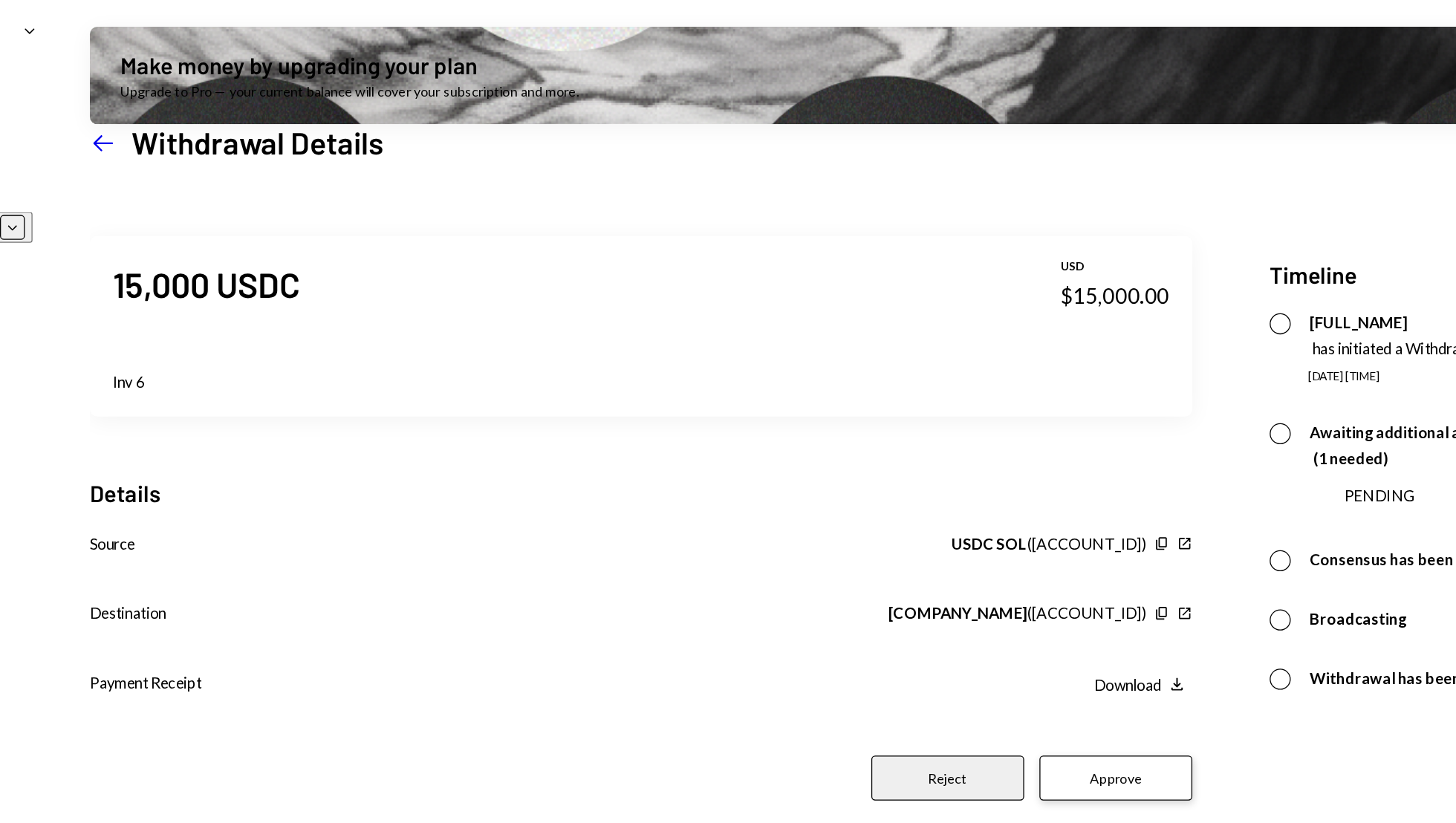 click on "Approve" at bounding box center (991, 605) 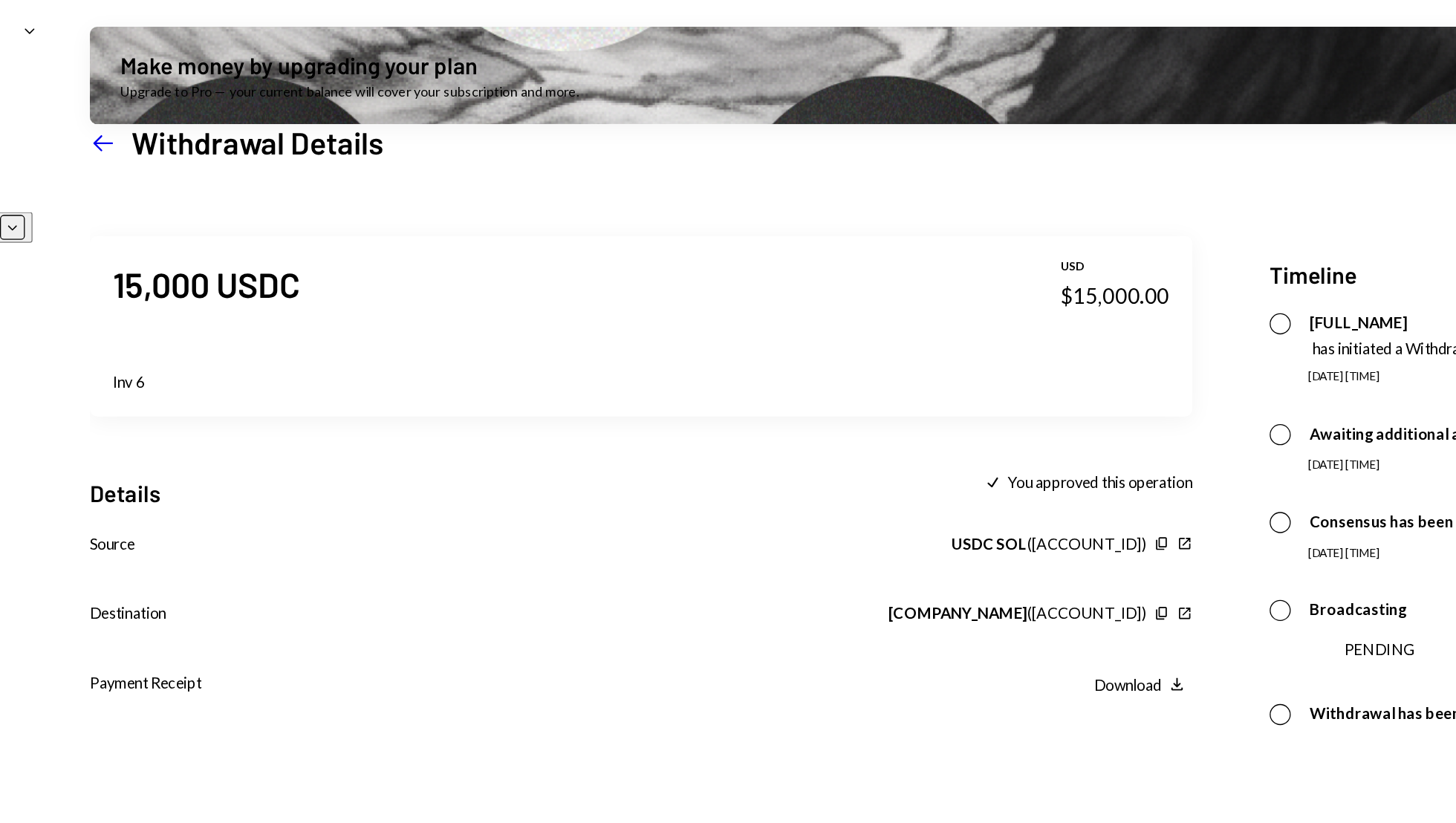 click at bounding box center (204, 111) 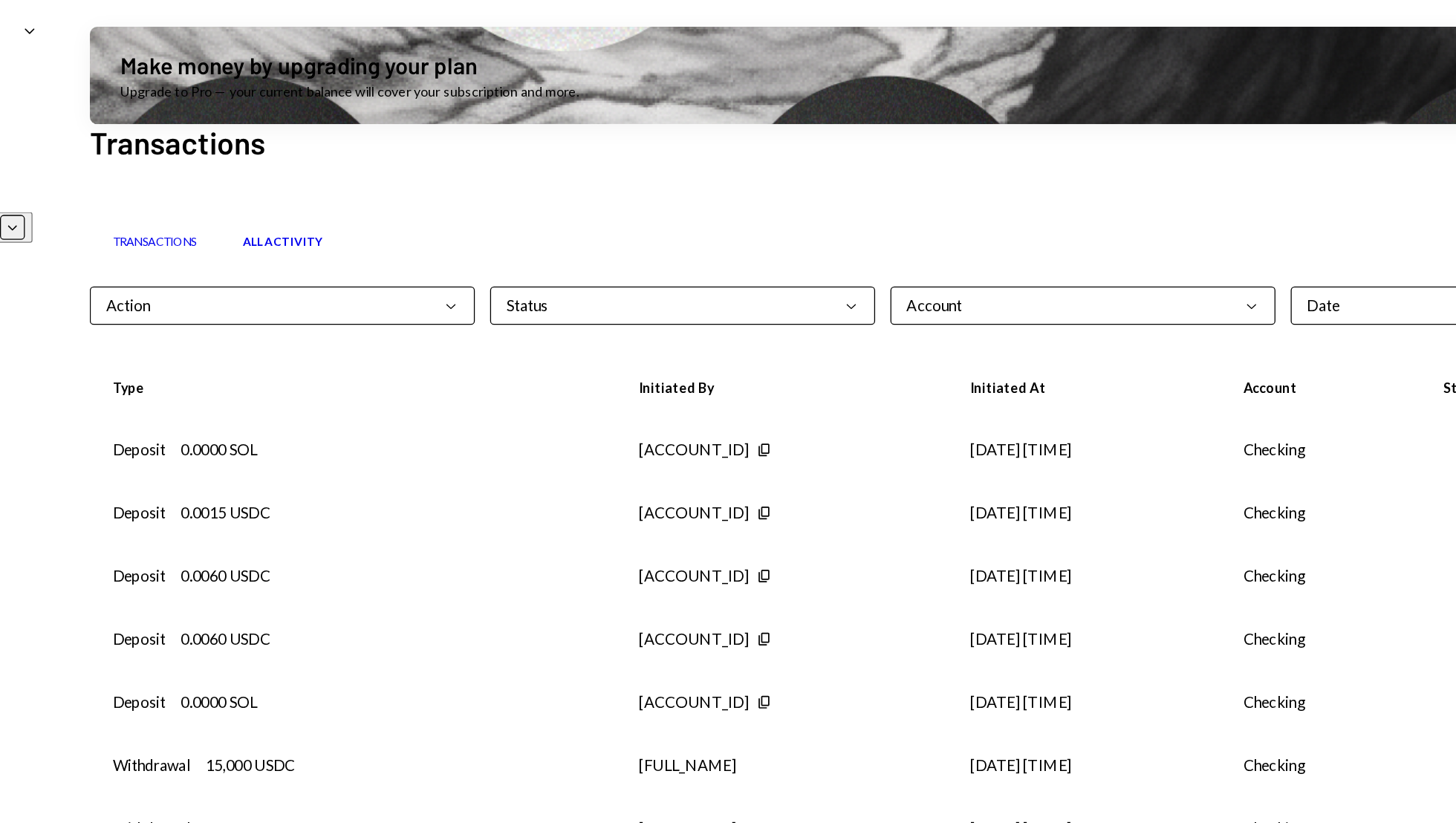 click on "S Switchboard Prot... Caret Down" at bounding box center [82, 25] 